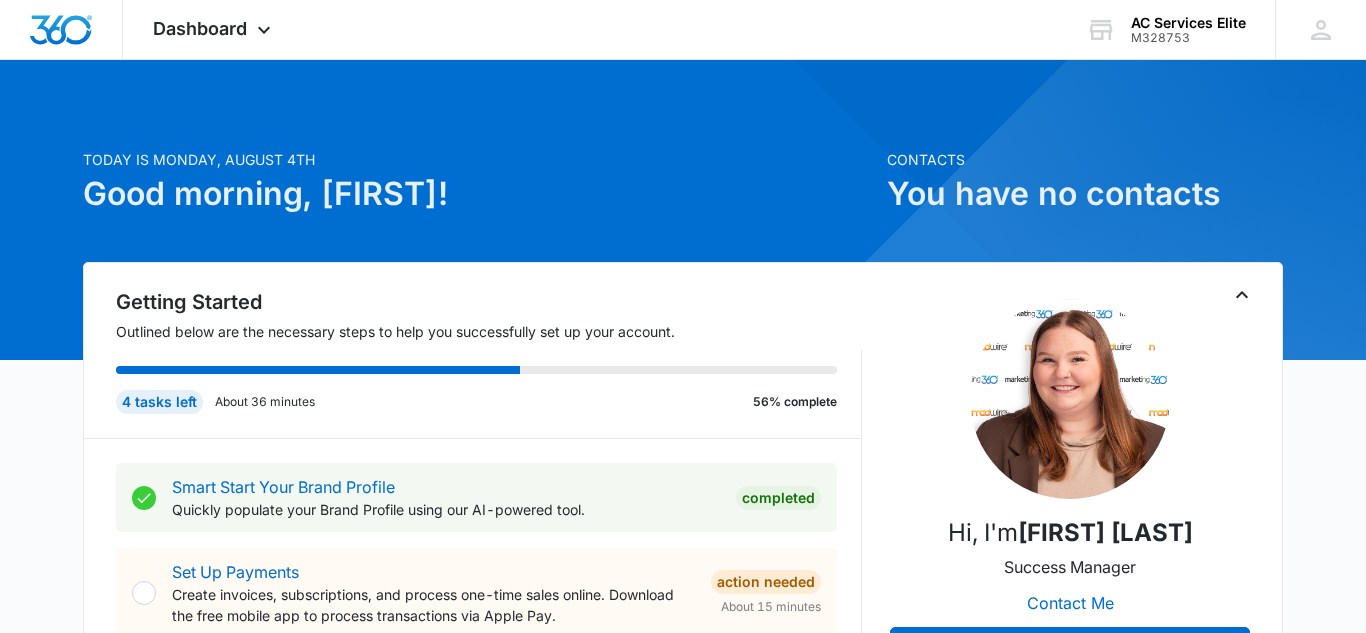 scroll, scrollTop: 782, scrollLeft: 0, axis: vertical 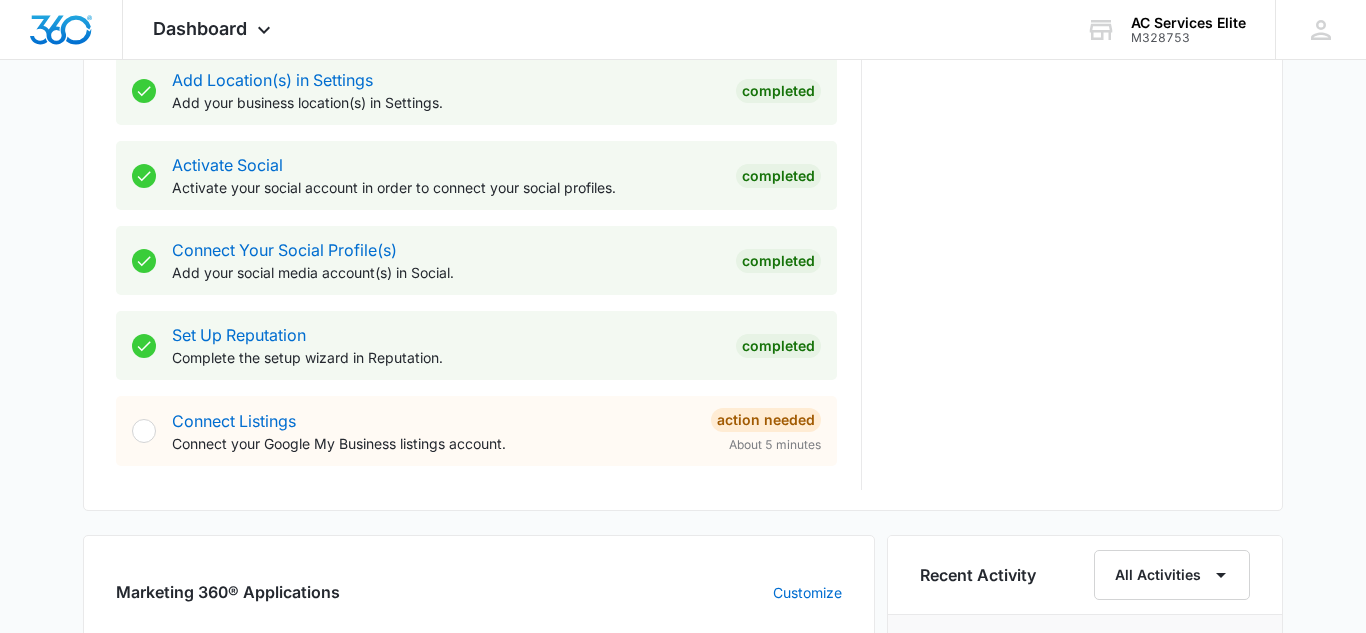 click on "Connect your Google My Business listings account." at bounding box center (433, 443) 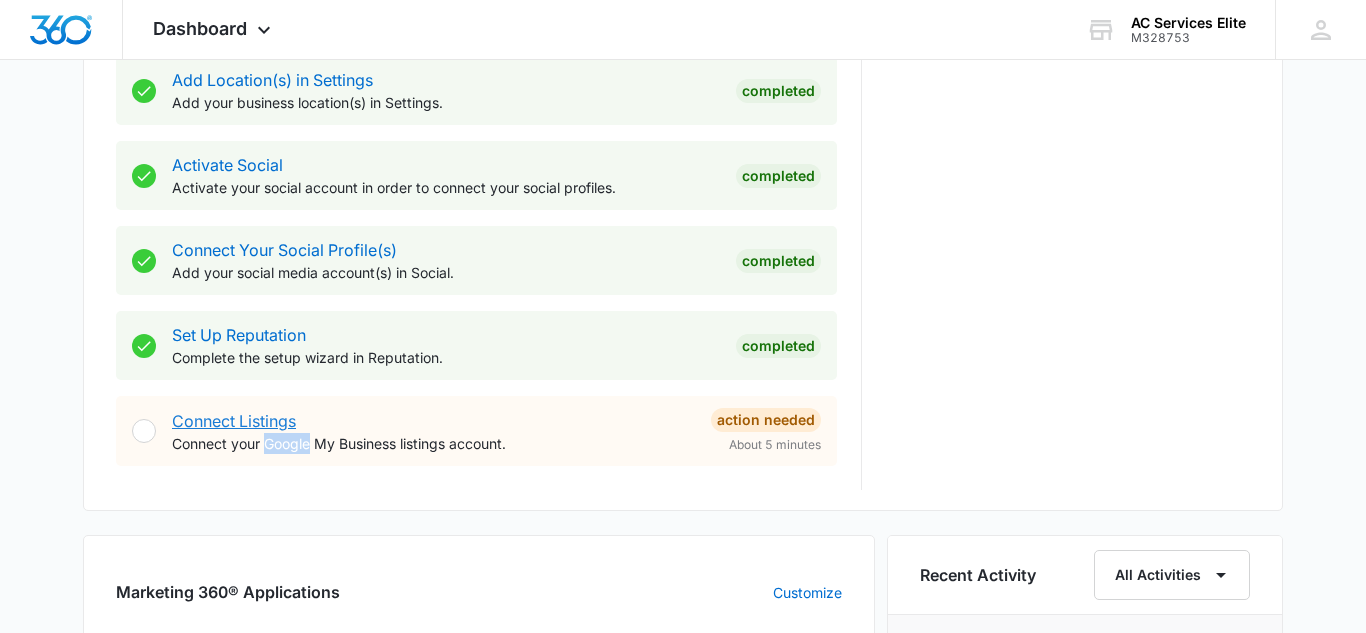 click on "Connect Listings" at bounding box center [234, 421] 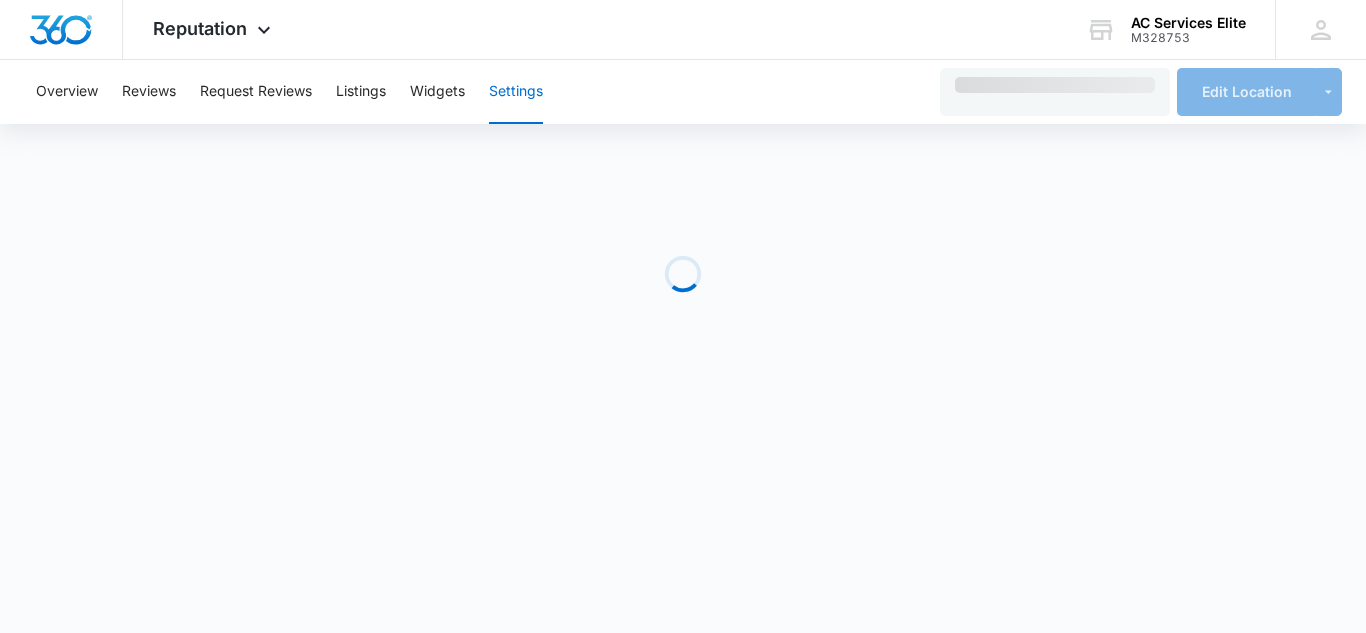 scroll, scrollTop: 0, scrollLeft: 0, axis: both 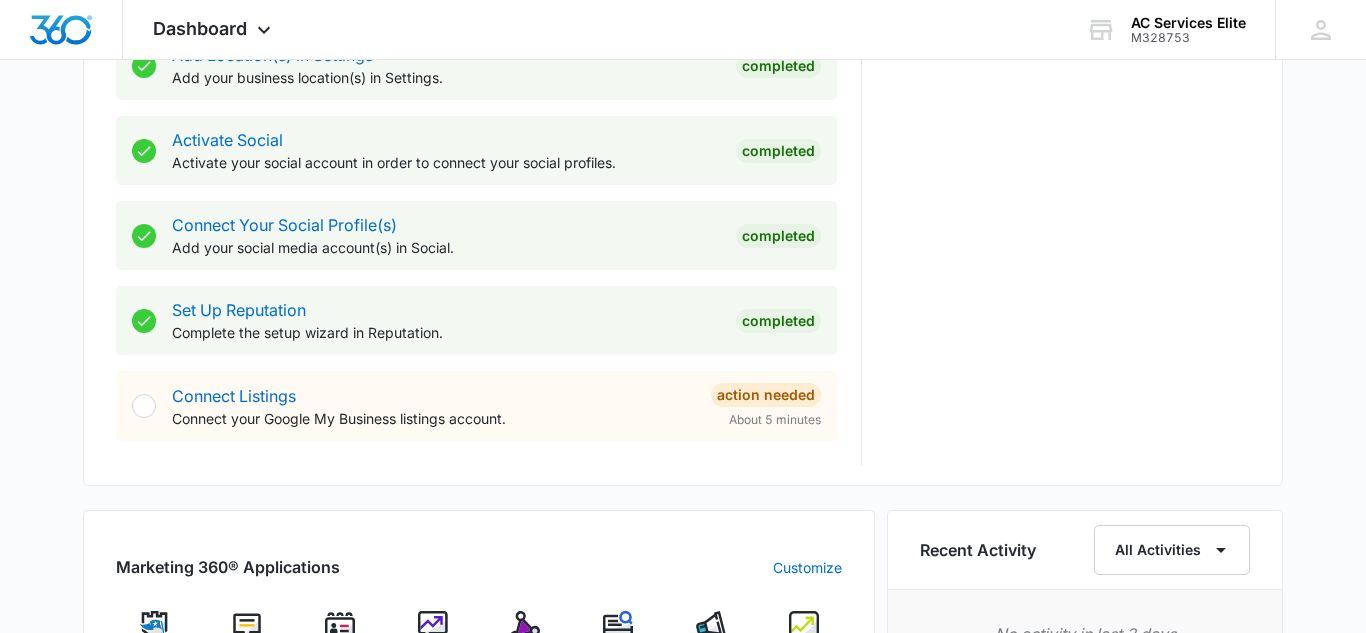 click on "Connect your Google My Business listings account." at bounding box center [433, 418] 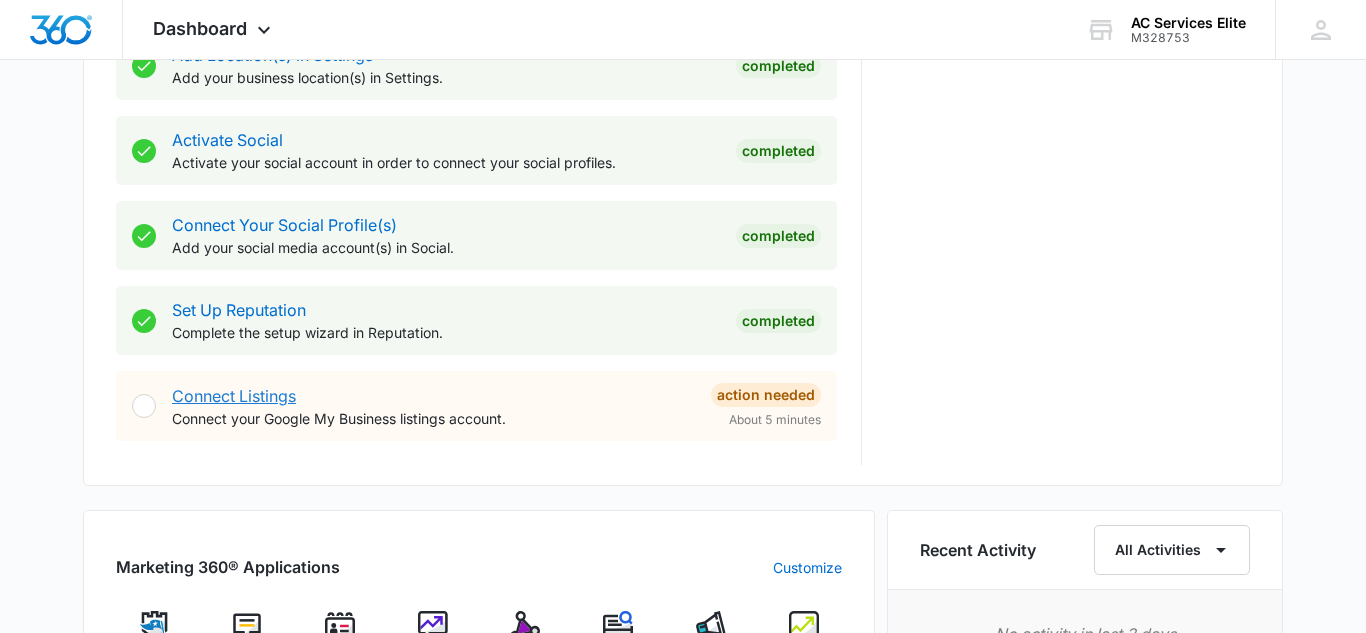 click on "Connect Listings" at bounding box center (234, 396) 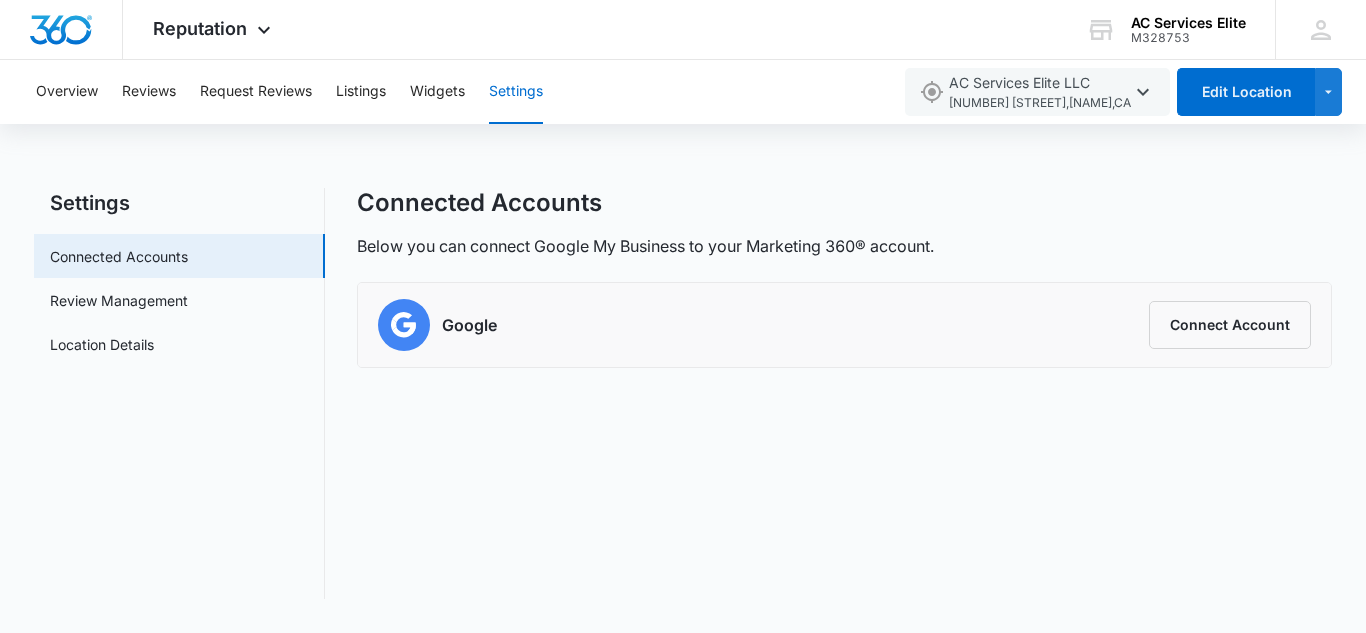 scroll, scrollTop: 0, scrollLeft: 0, axis: both 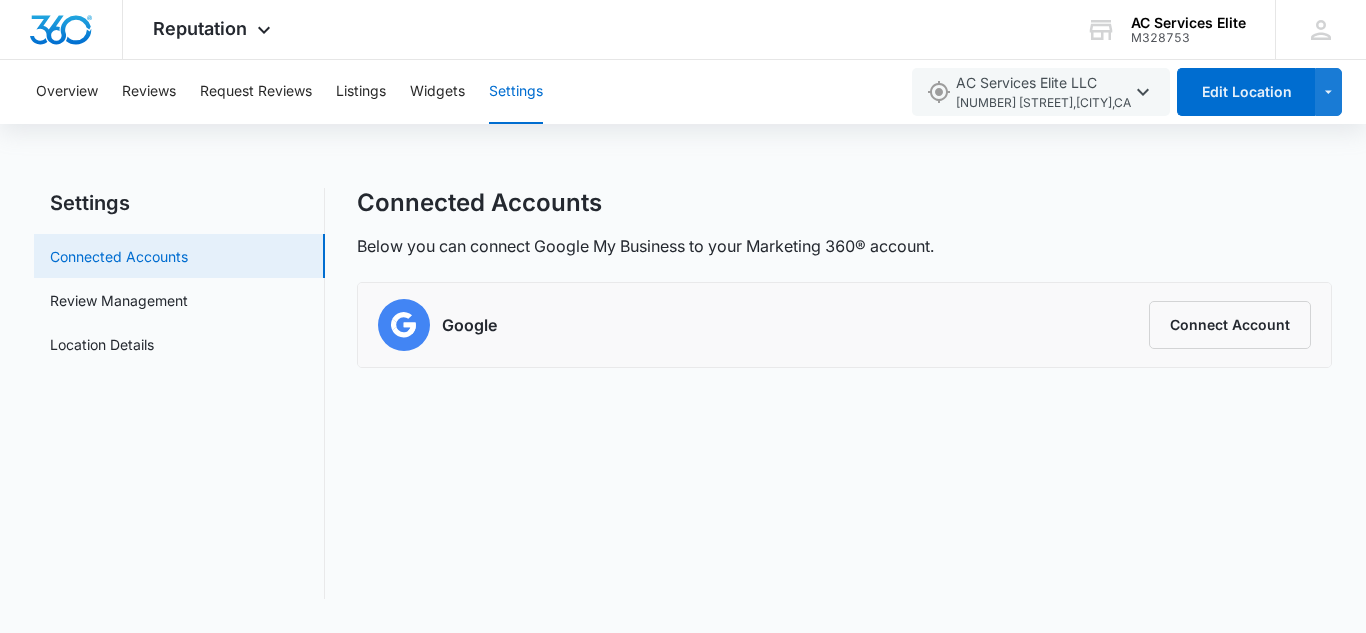 click on "Connected Accounts" at bounding box center [119, 256] 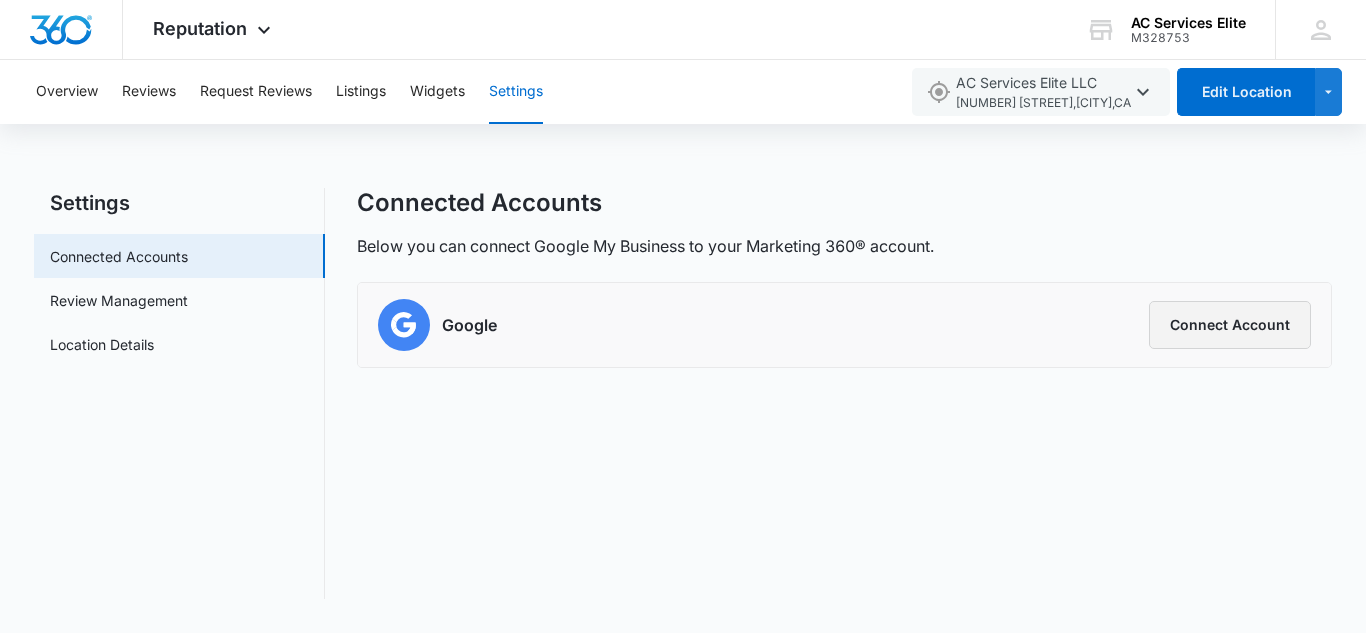 click on "Connect Account" at bounding box center (1230, 325) 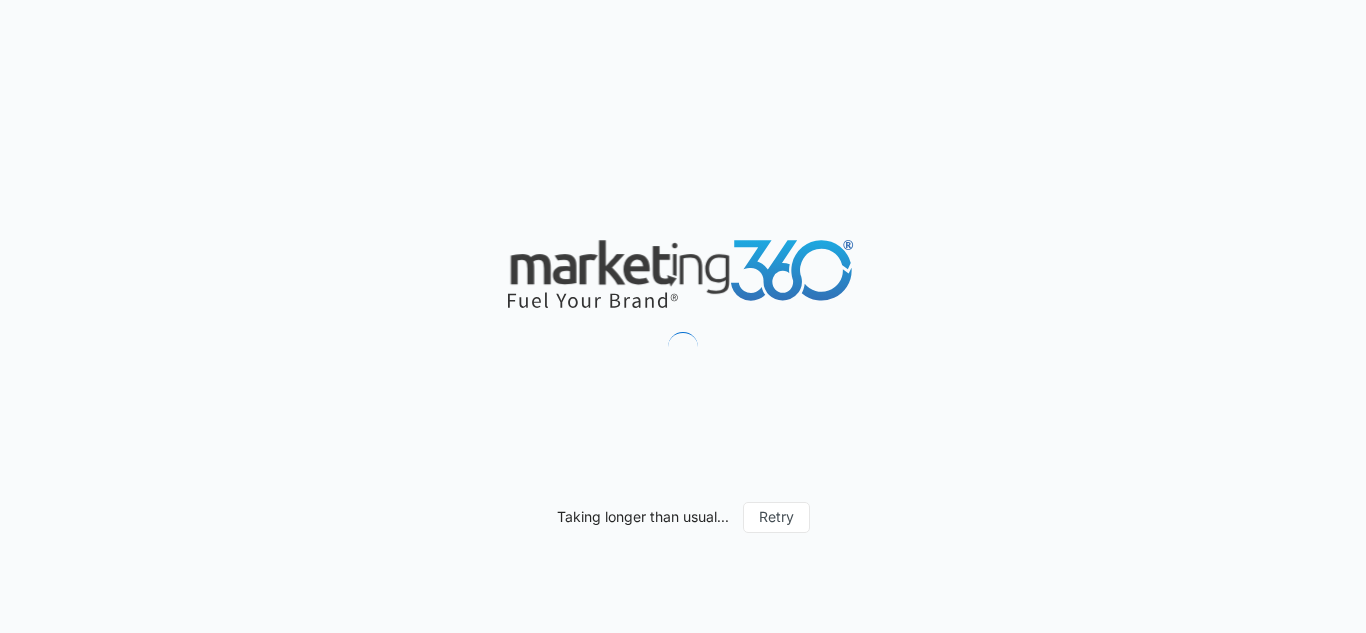 scroll, scrollTop: 0, scrollLeft: 0, axis: both 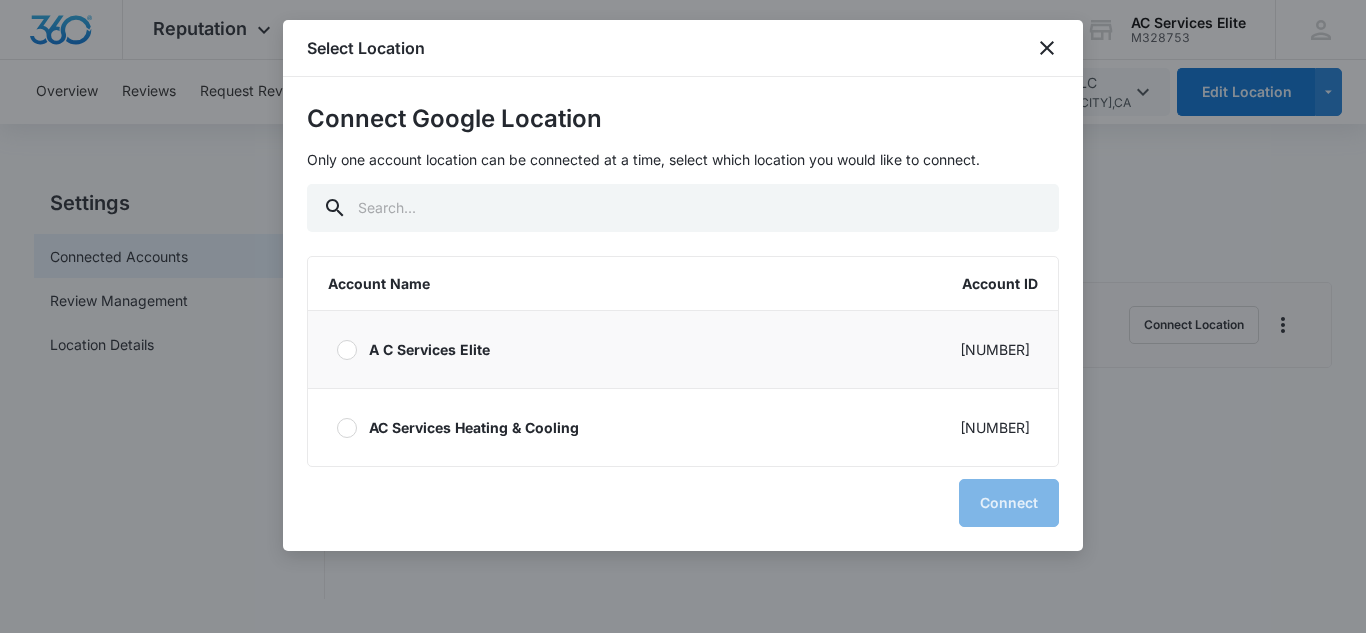 click at bounding box center (347, 350) 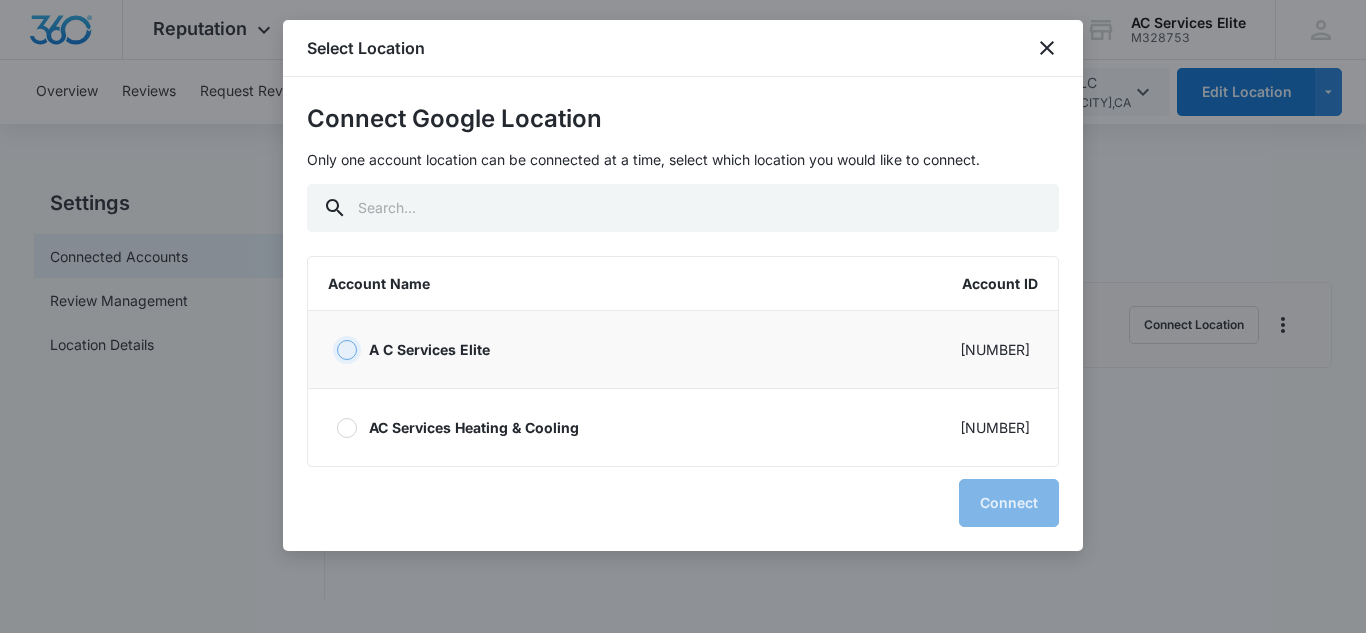 click on "A C Services Elite [NUMBER]" at bounding box center [336, 349] 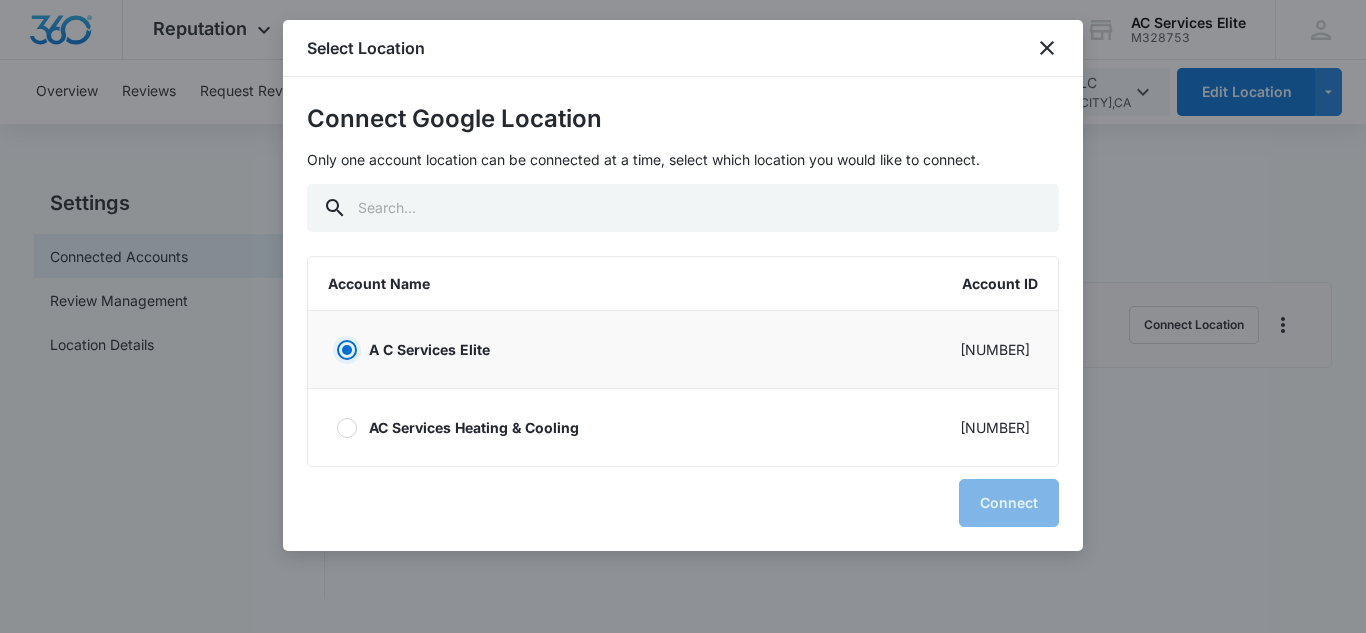 radio on "true" 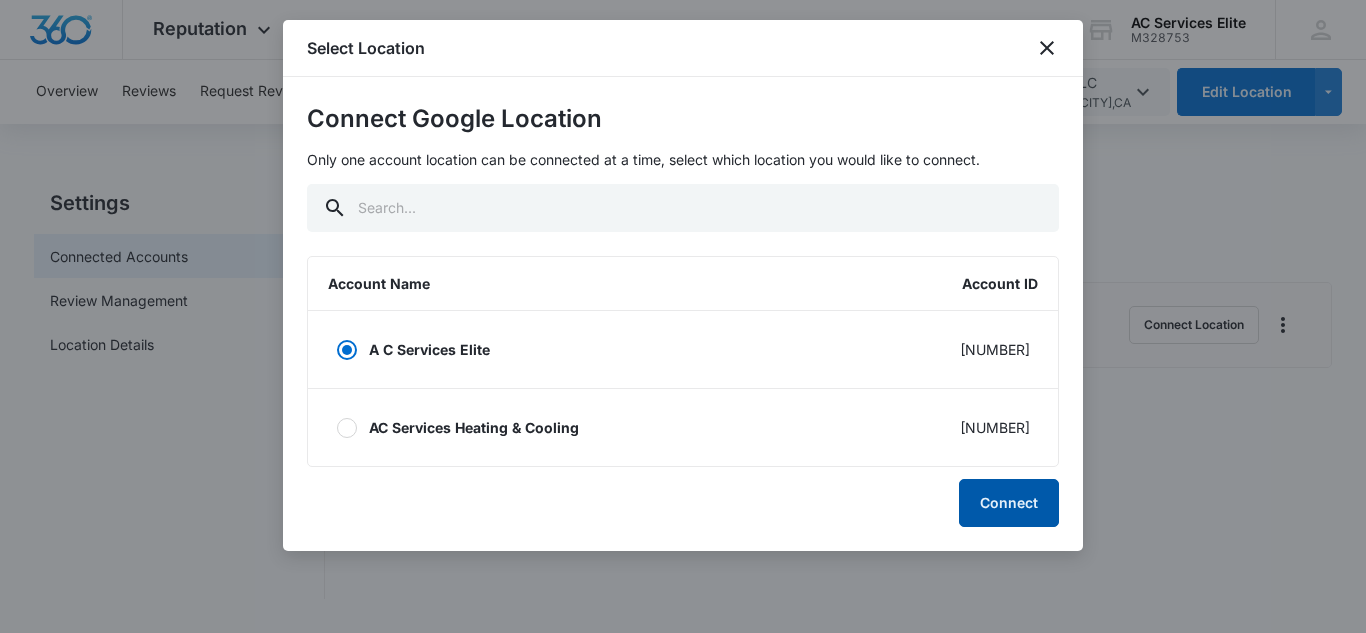 click on "Connect" at bounding box center [1009, 503] 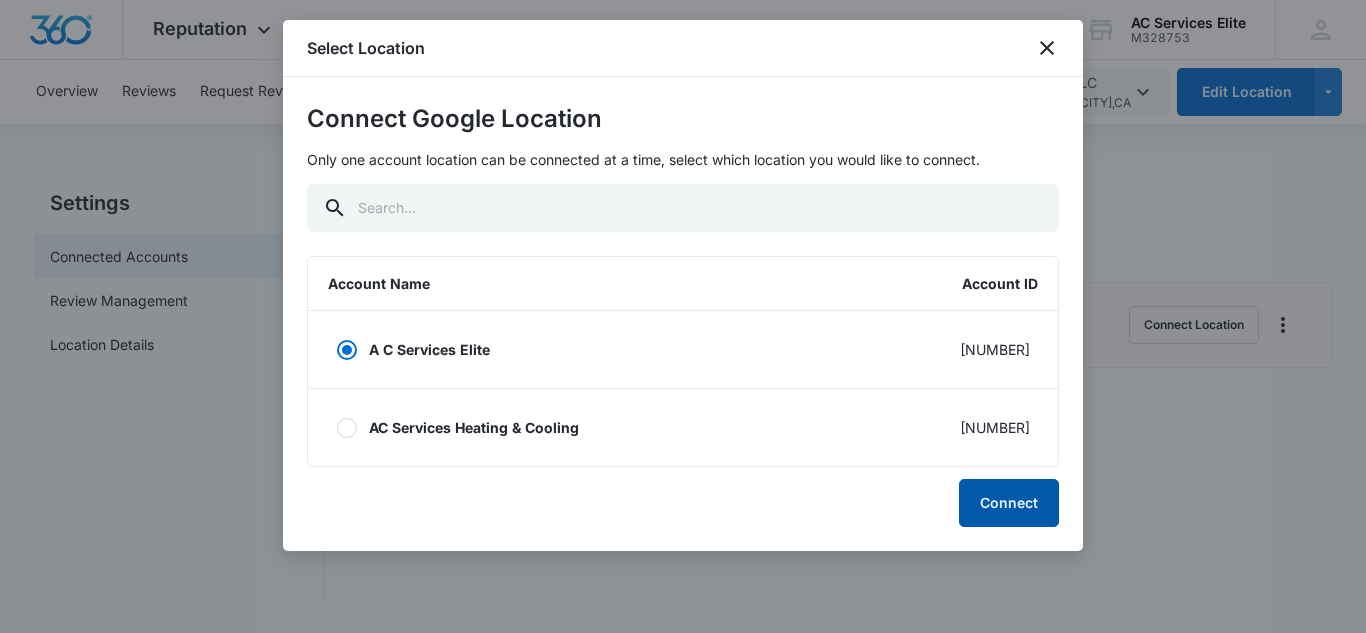 click on "Connect" at bounding box center [1009, 503] 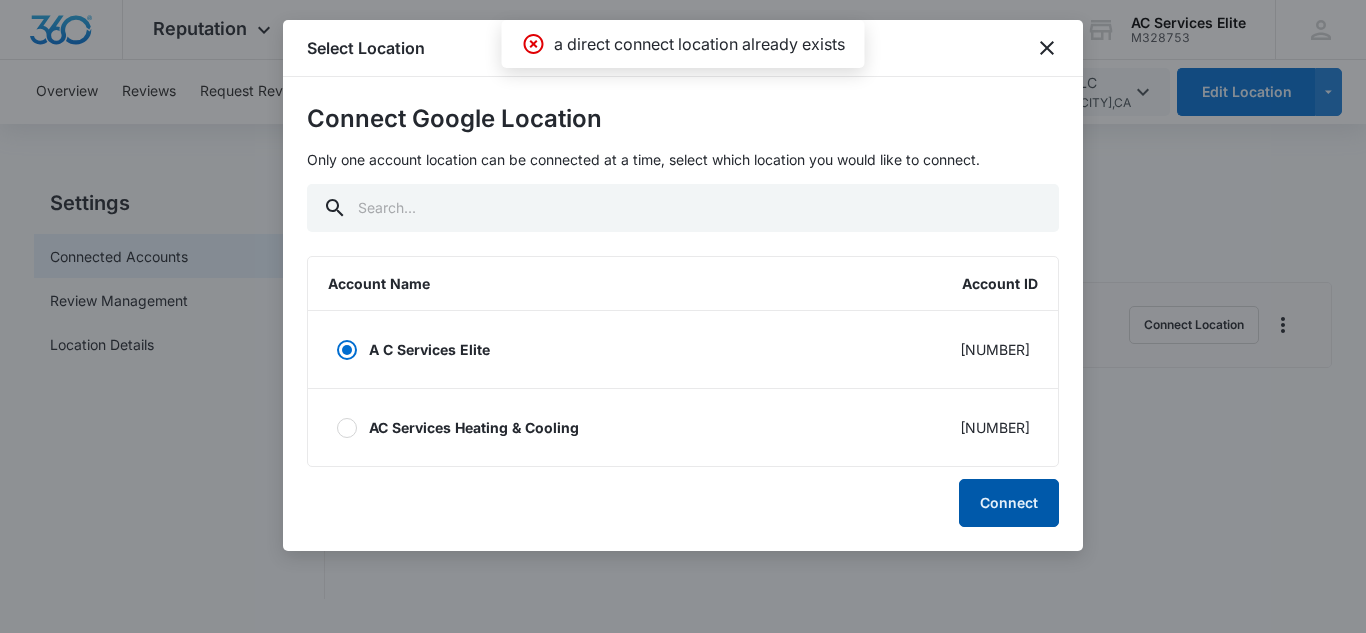 click on "Connect" at bounding box center [1009, 503] 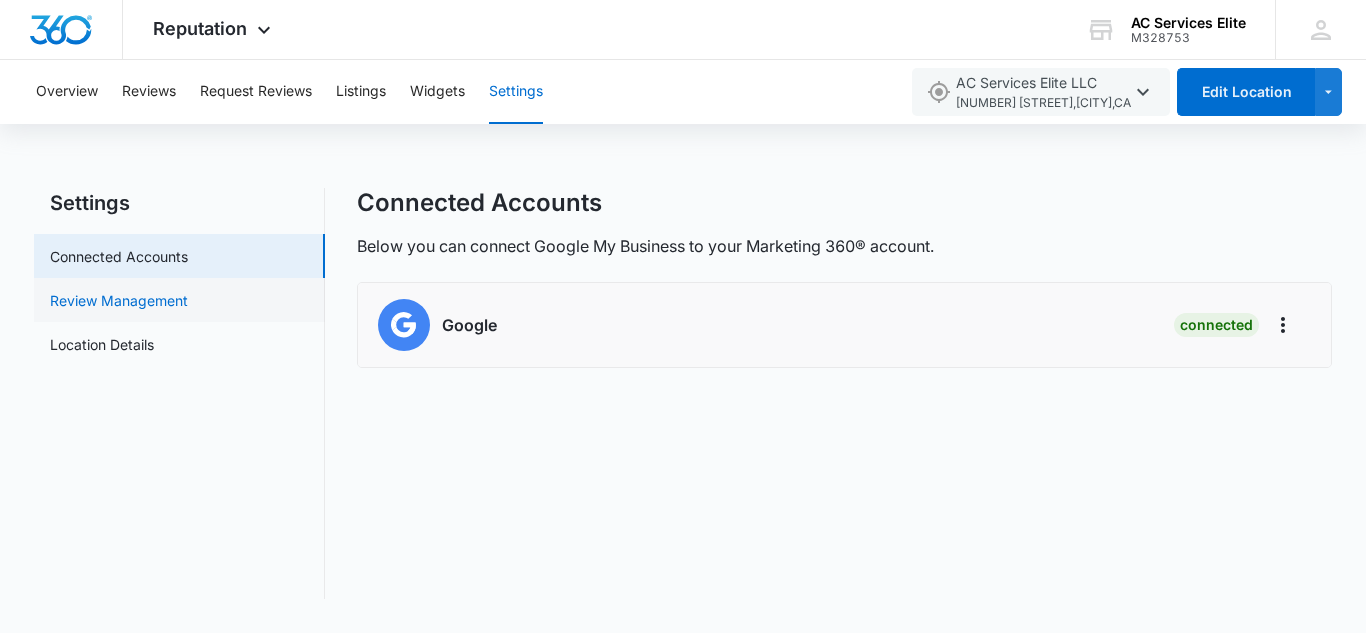 click on "Review Management" at bounding box center (119, 300) 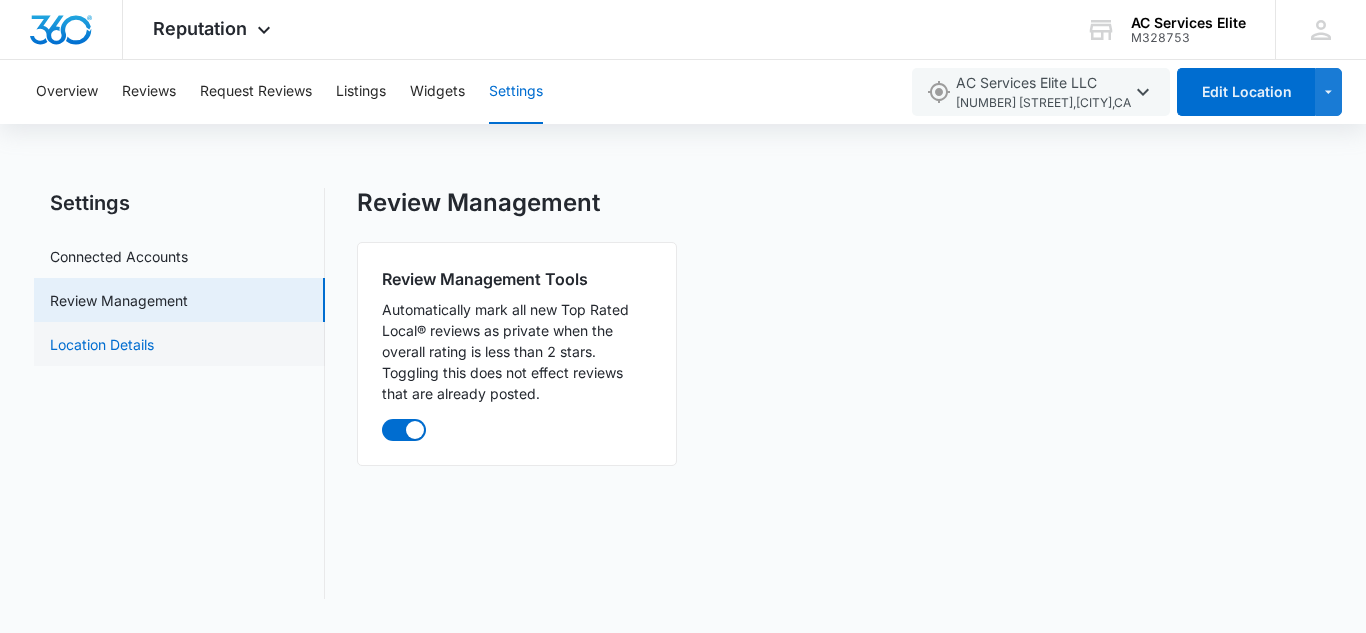 click on "Location Details" at bounding box center (102, 344) 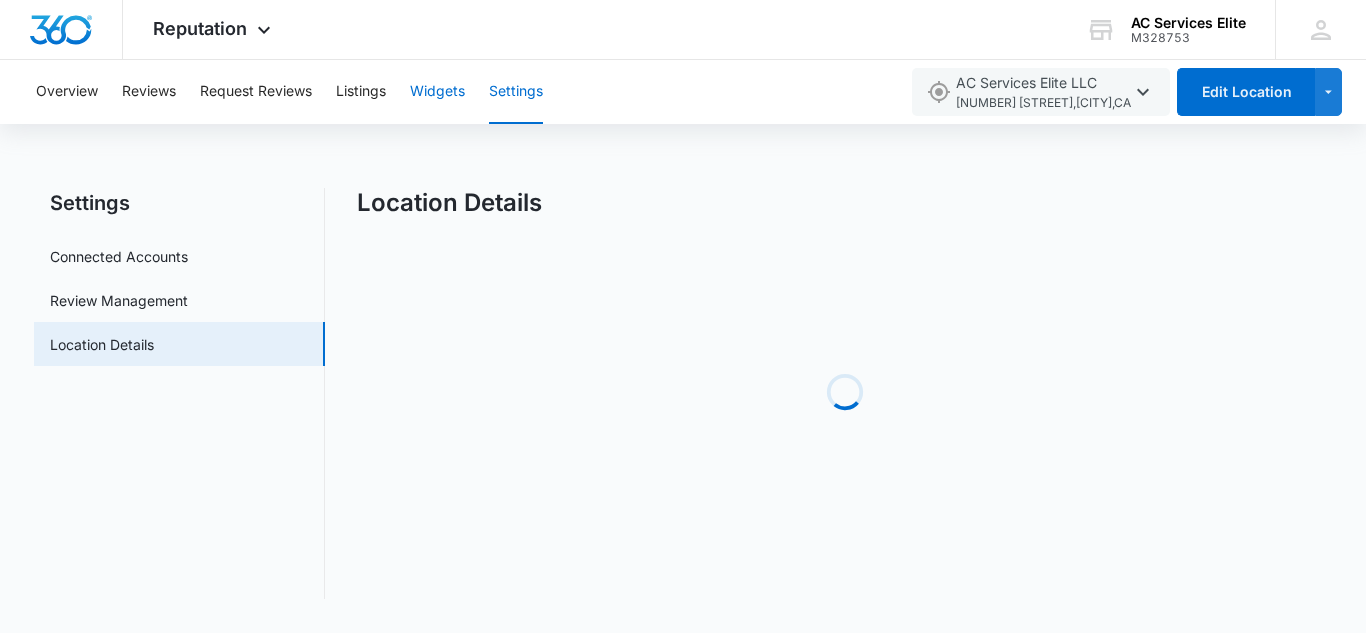 select on "California" 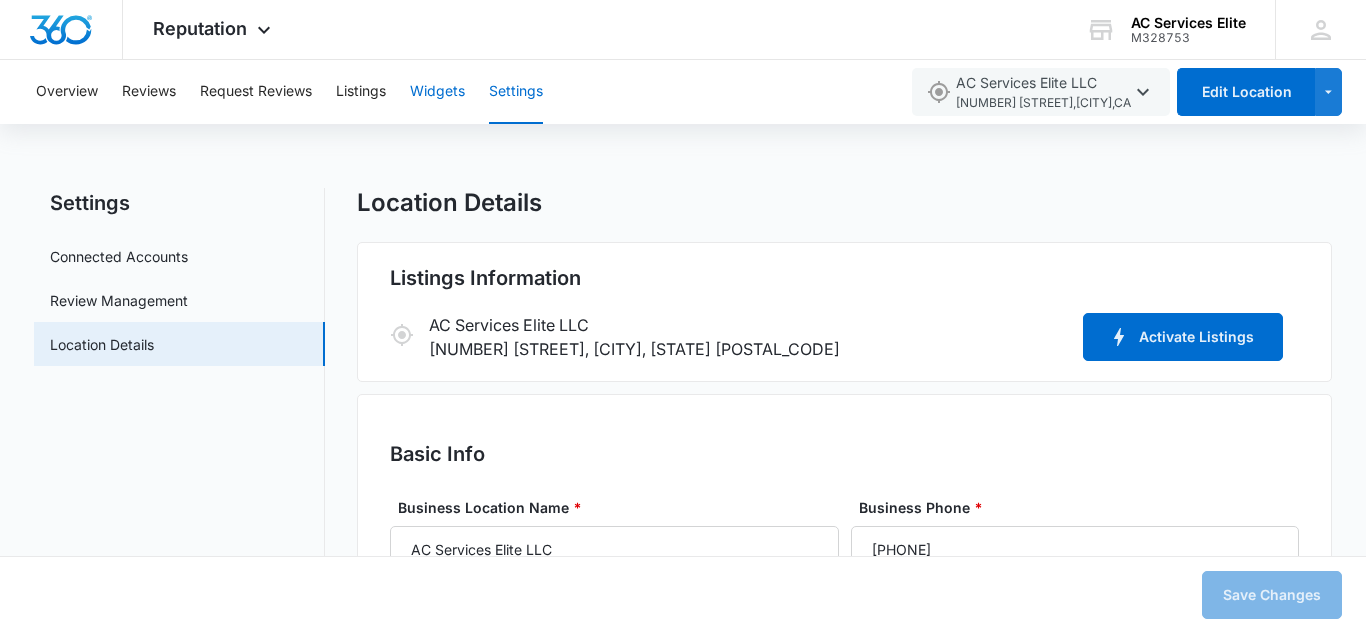 type on "7:00 am" 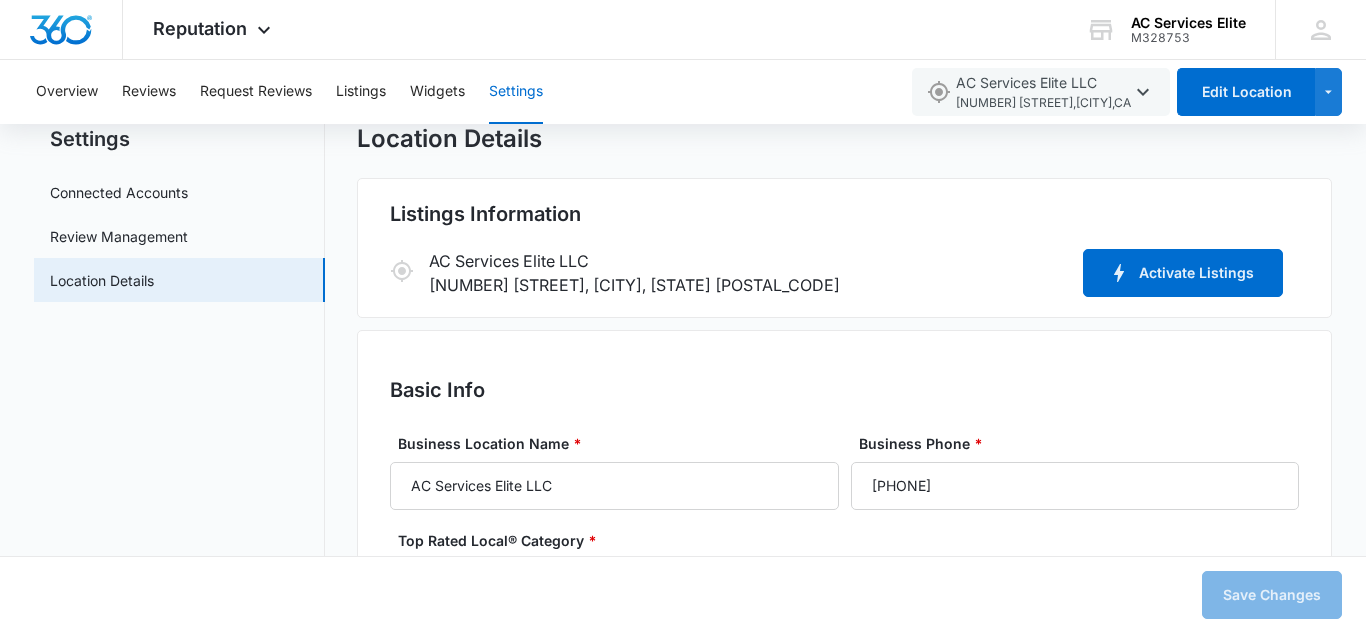 scroll, scrollTop: 0, scrollLeft: 0, axis: both 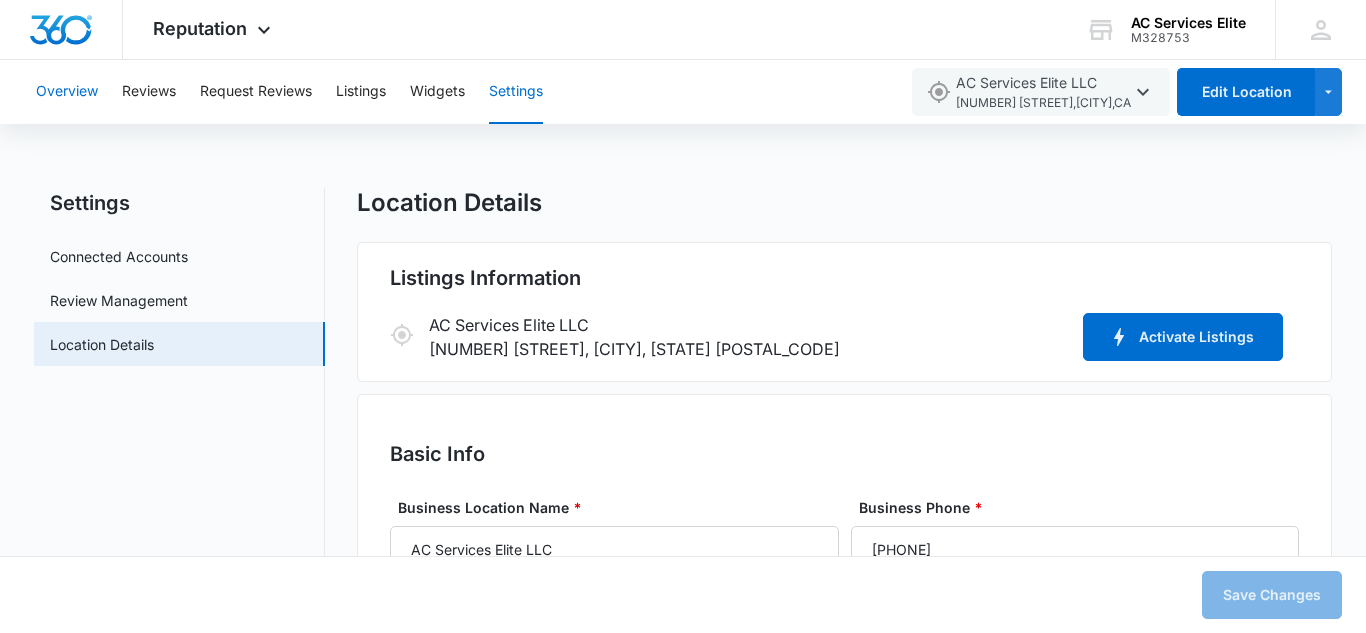 click on "Overview" at bounding box center [67, 92] 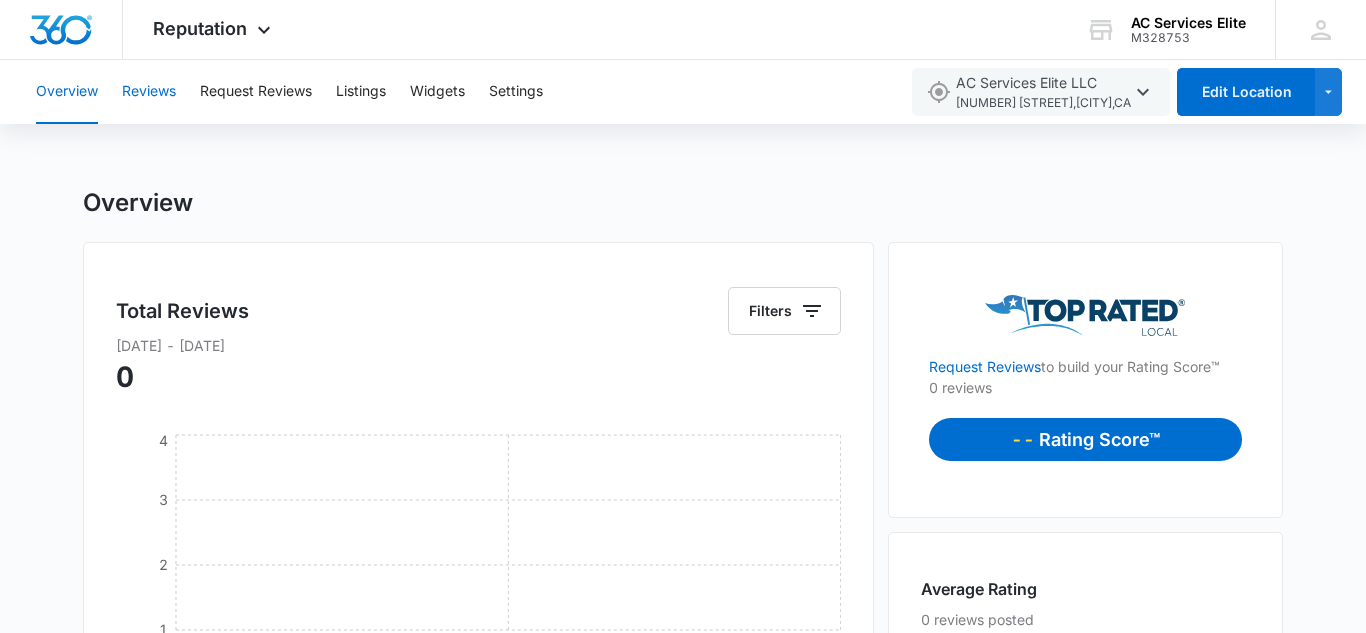 click on "Reviews" at bounding box center (149, 92) 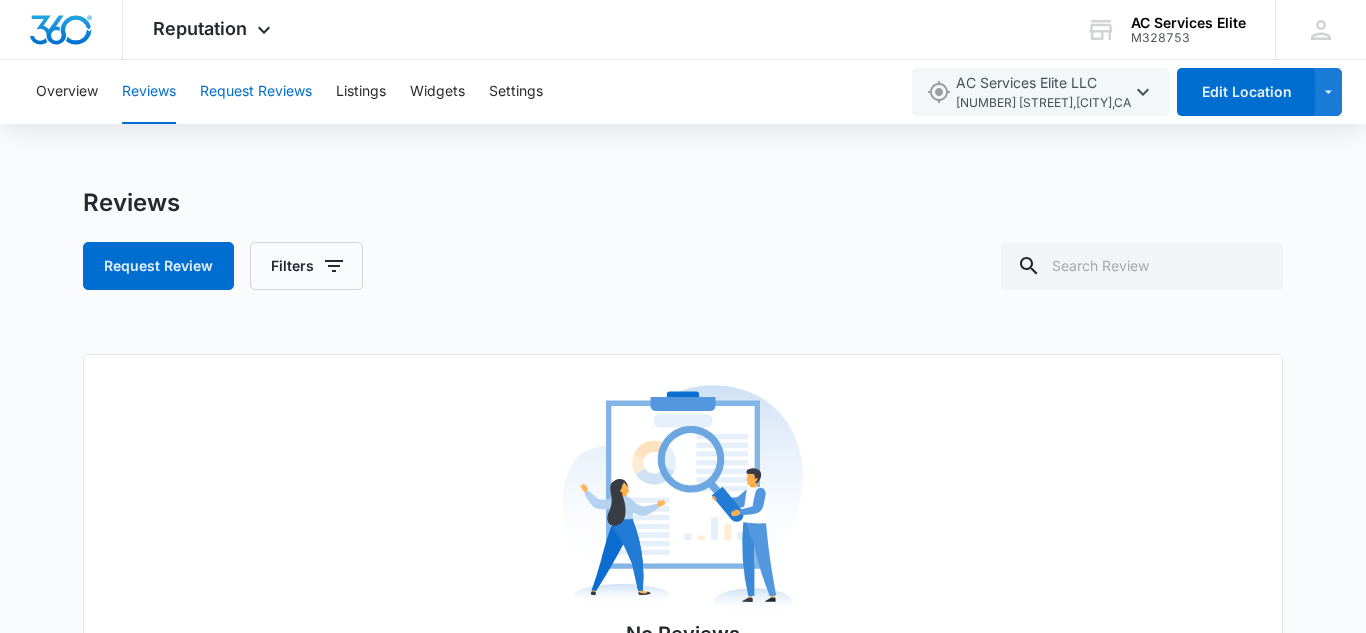 click on "Request Reviews" at bounding box center [256, 92] 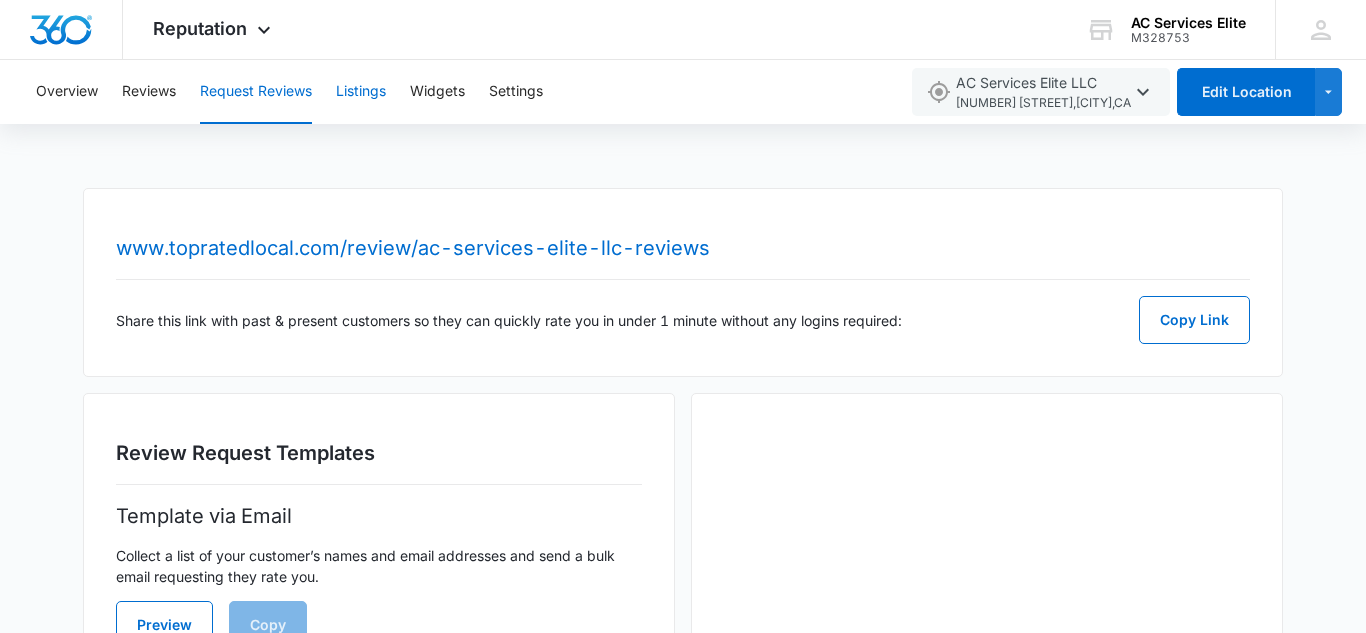 click on "Listings" at bounding box center [361, 92] 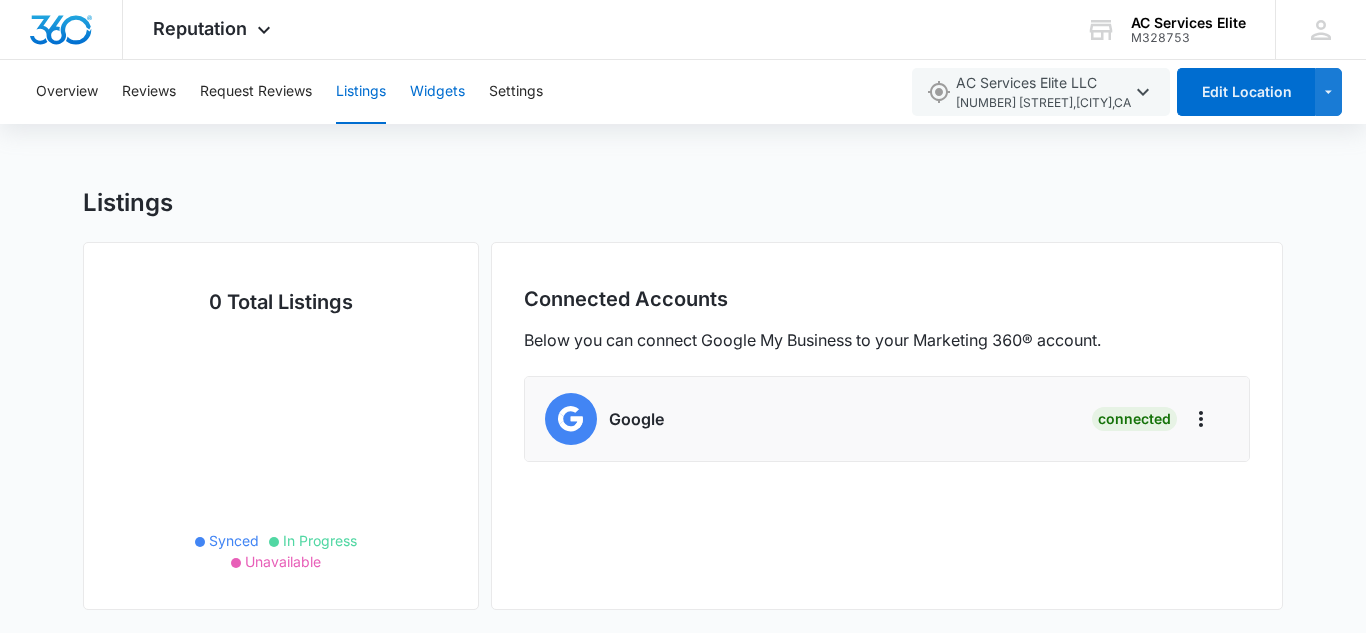 click on "Widgets" at bounding box center (437, 92) 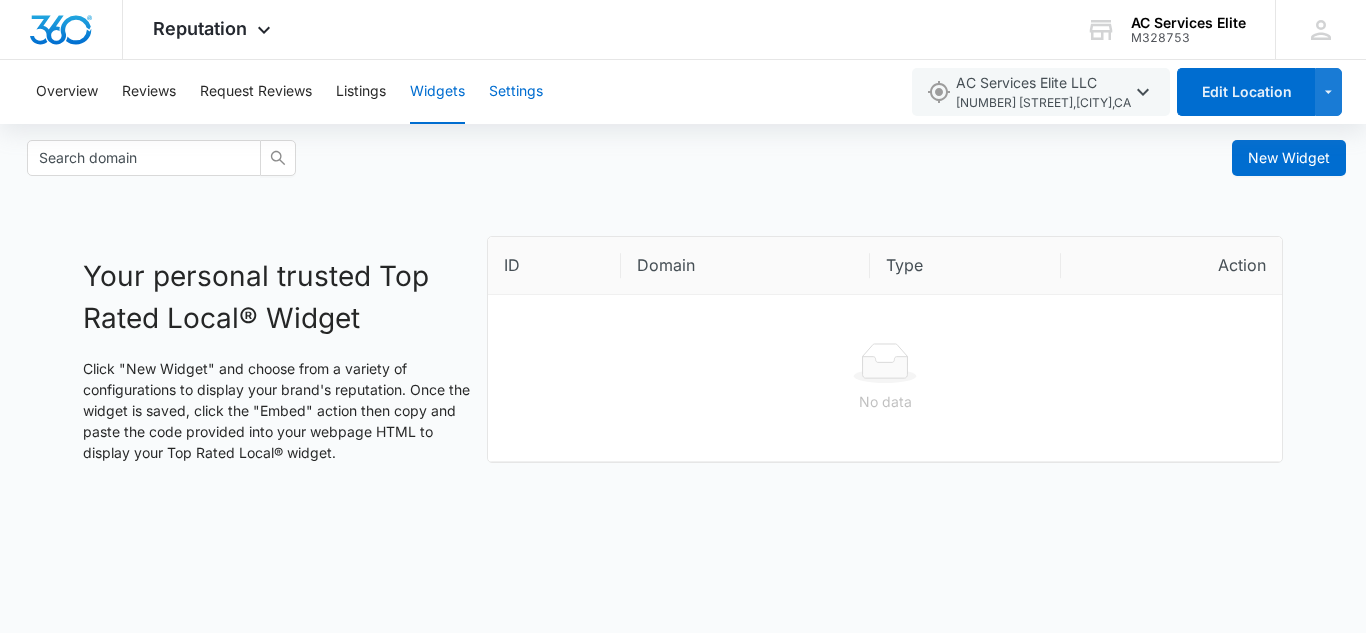 click on "Settings" at bounding box center (516, 92) 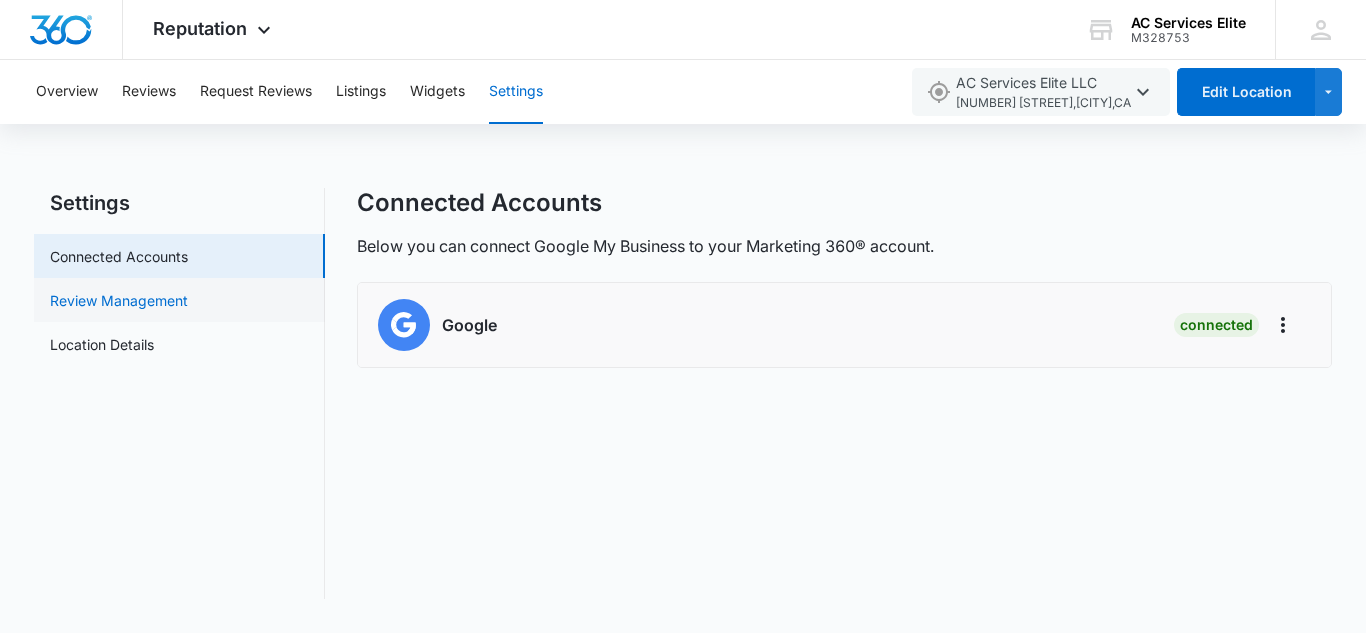 click on "Review Management" at bounding box center [119, 300] 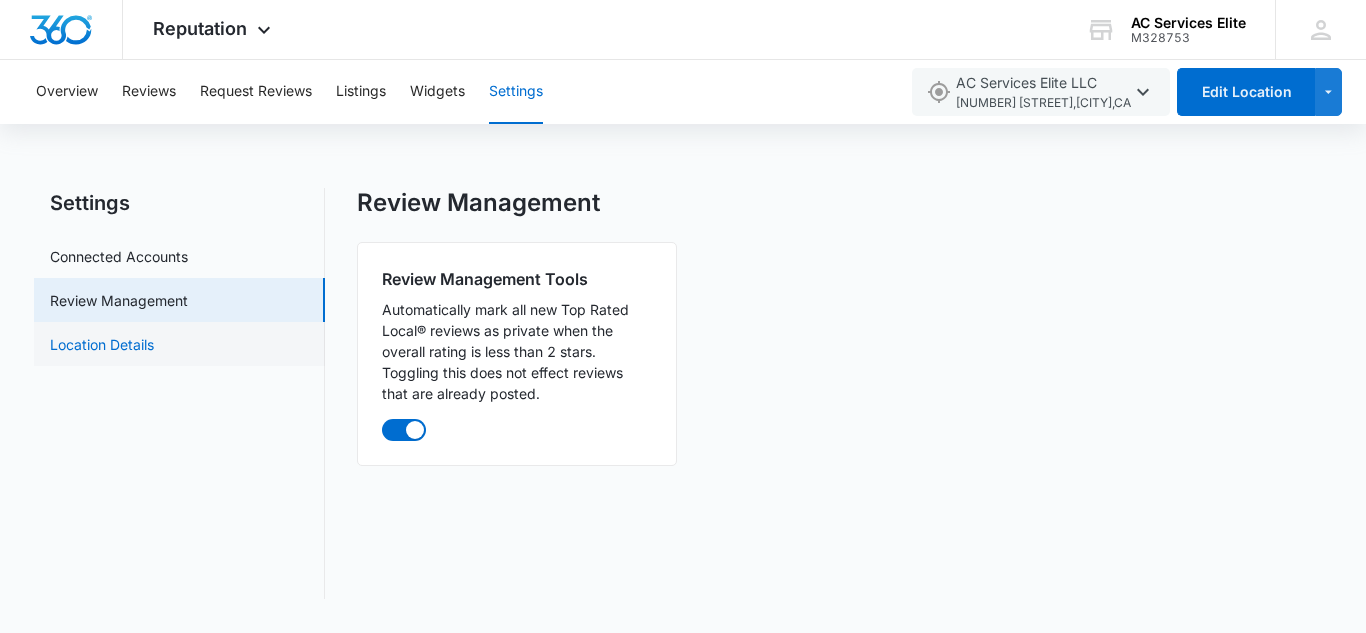 click on "Location Details" at bounding box center (102, 344) 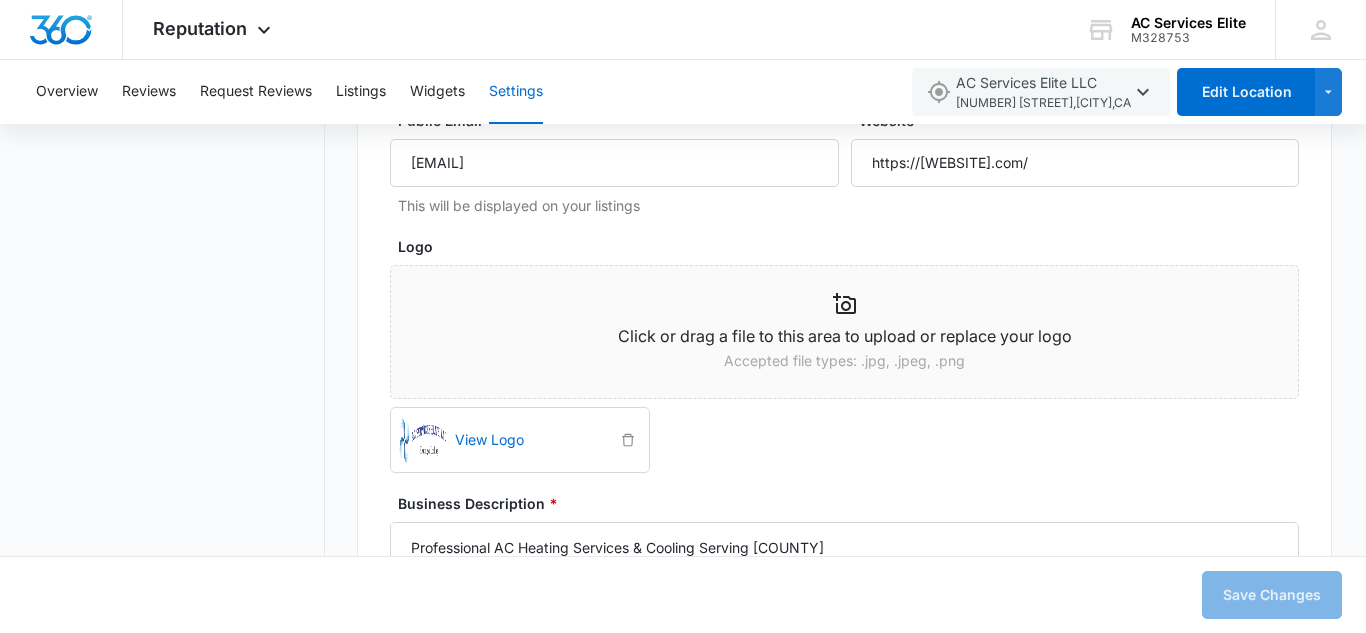 scroll, scrollTop: 1124, scrollLeft: 0, axis: vertical 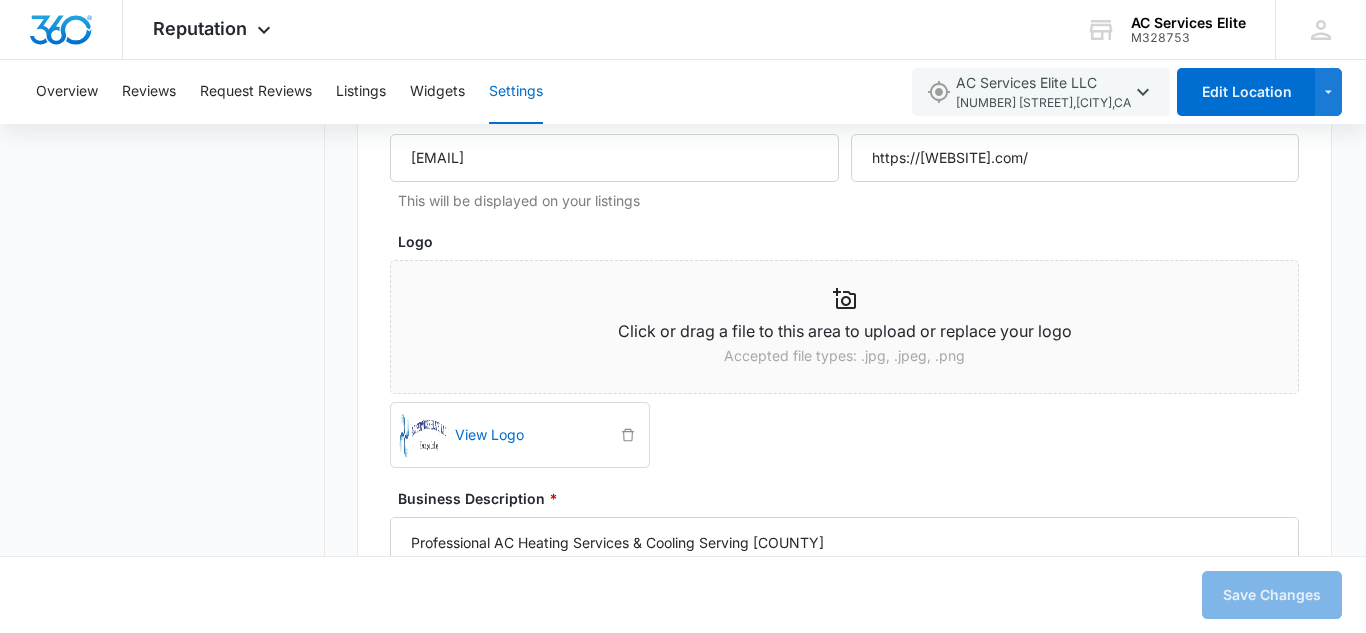 click on "Settings Connected Accounts Review Management Location Details" at bounding box center [179, 1691] 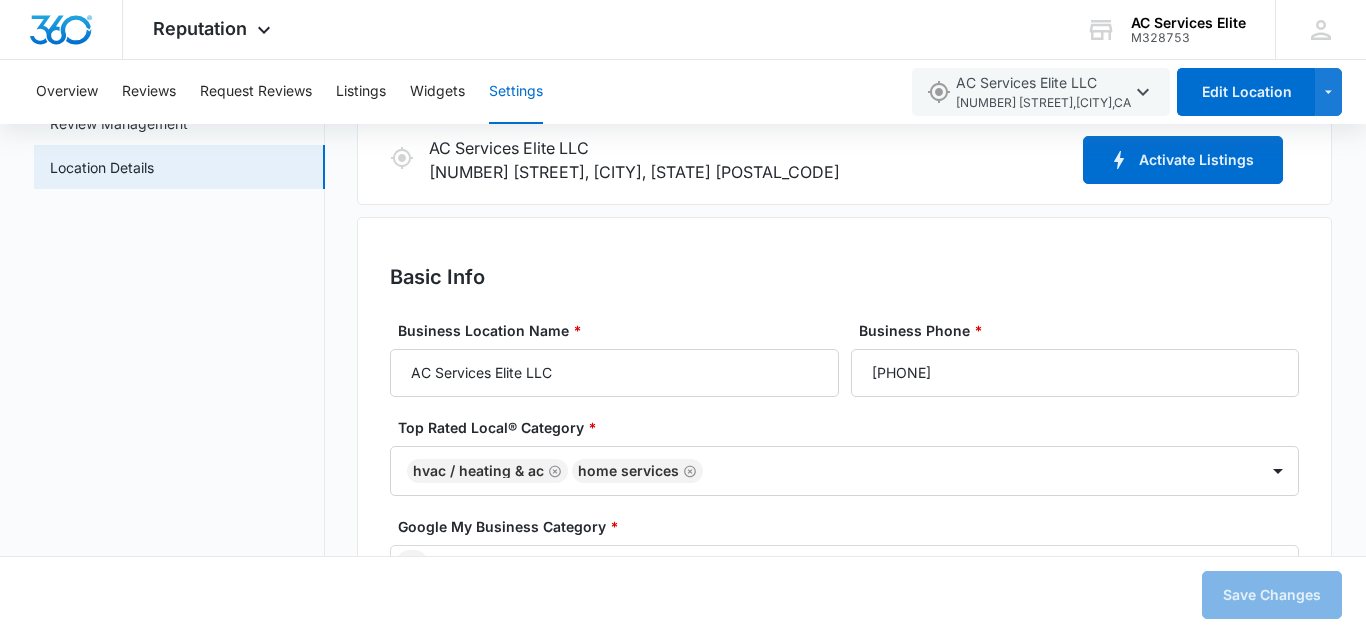 scroll, scrollTop: 0, scrollLeft: 0, axis: both 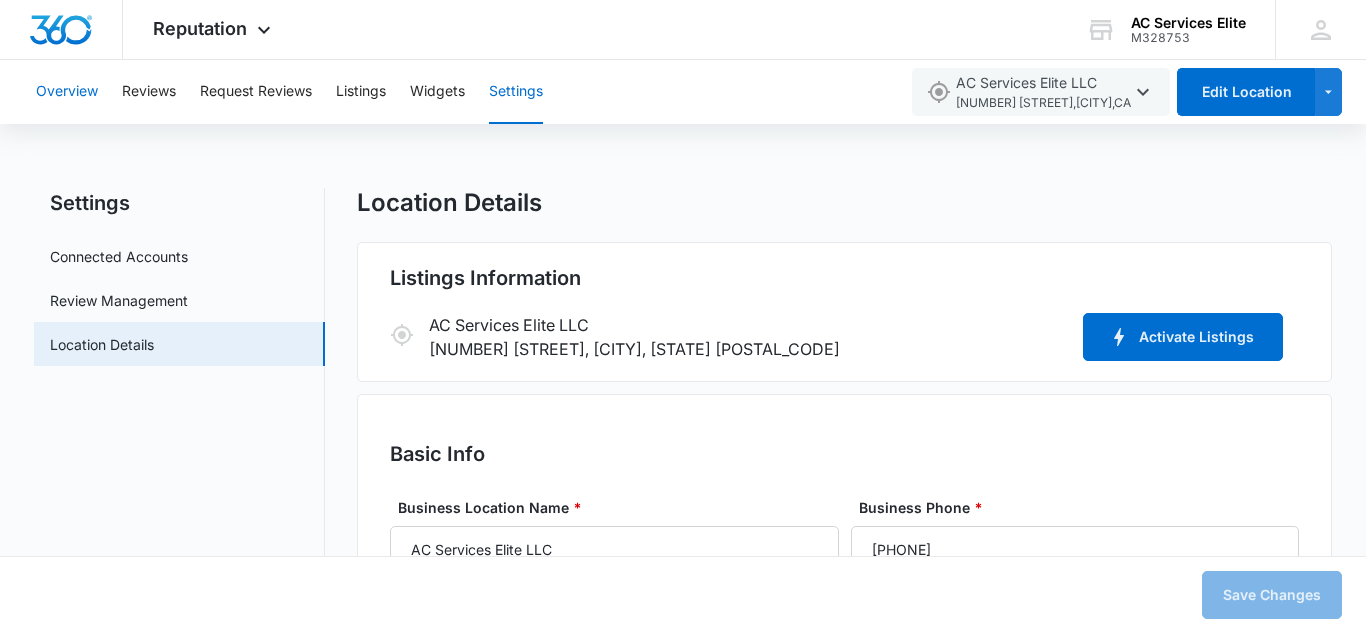 click on "Overview" at bounding box center (67, 92) 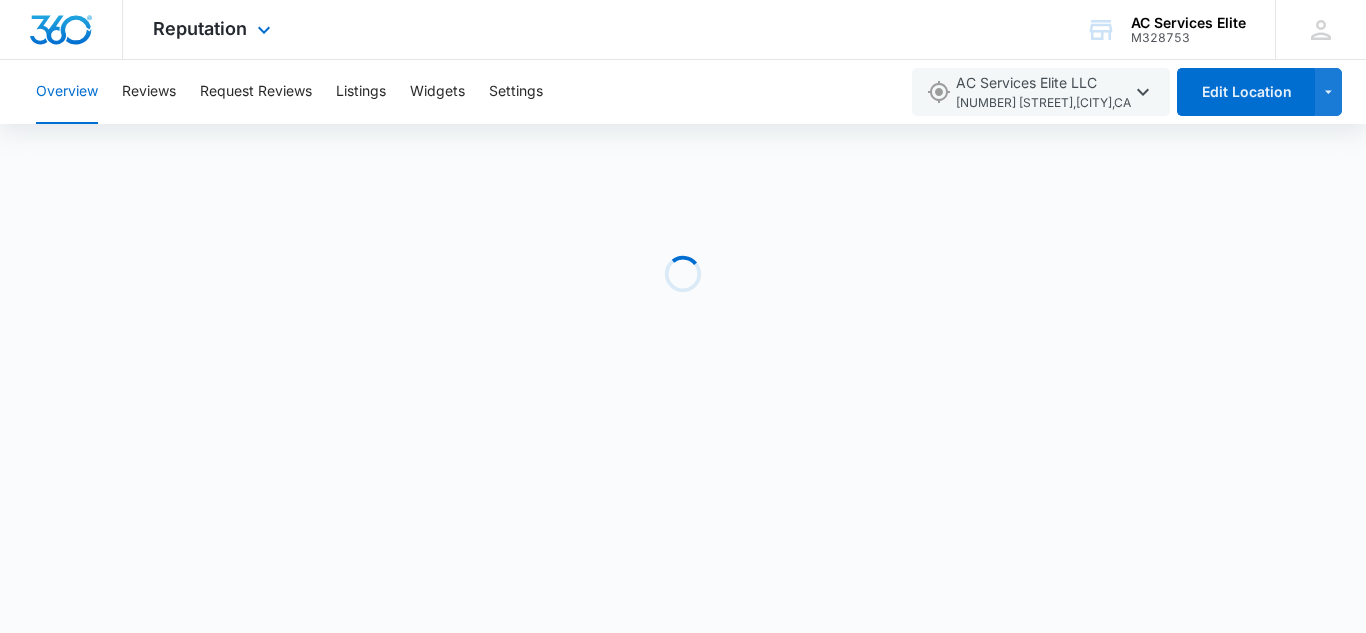 click at bounding box center (61, 30) 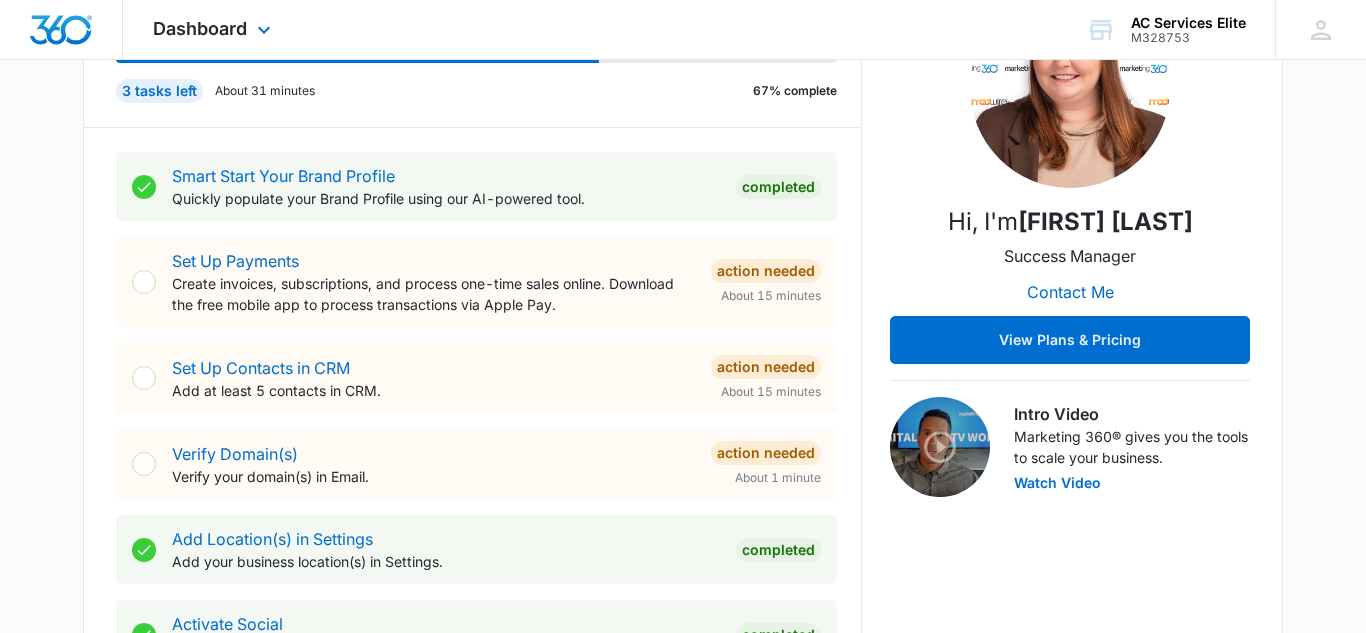 scroll, scrollTop: 310, scrollLeft: 0, axis: vertical 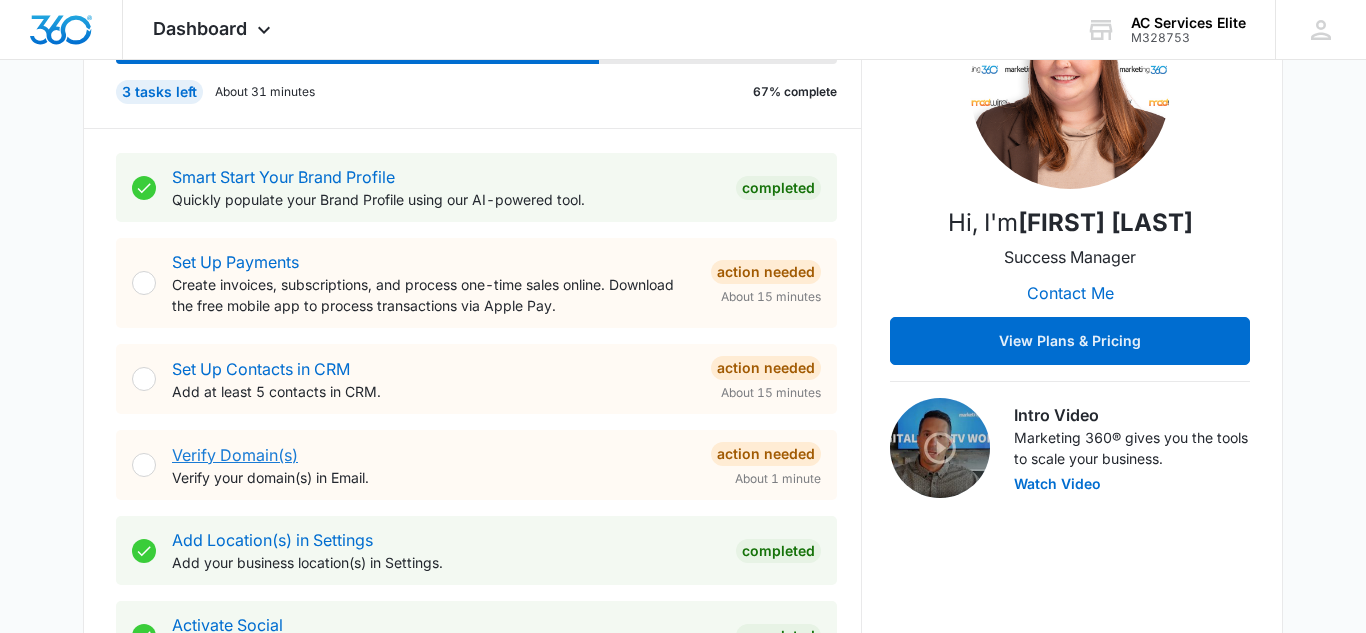 click on "Verify Domain(s)" at bounding box center [235, 455] 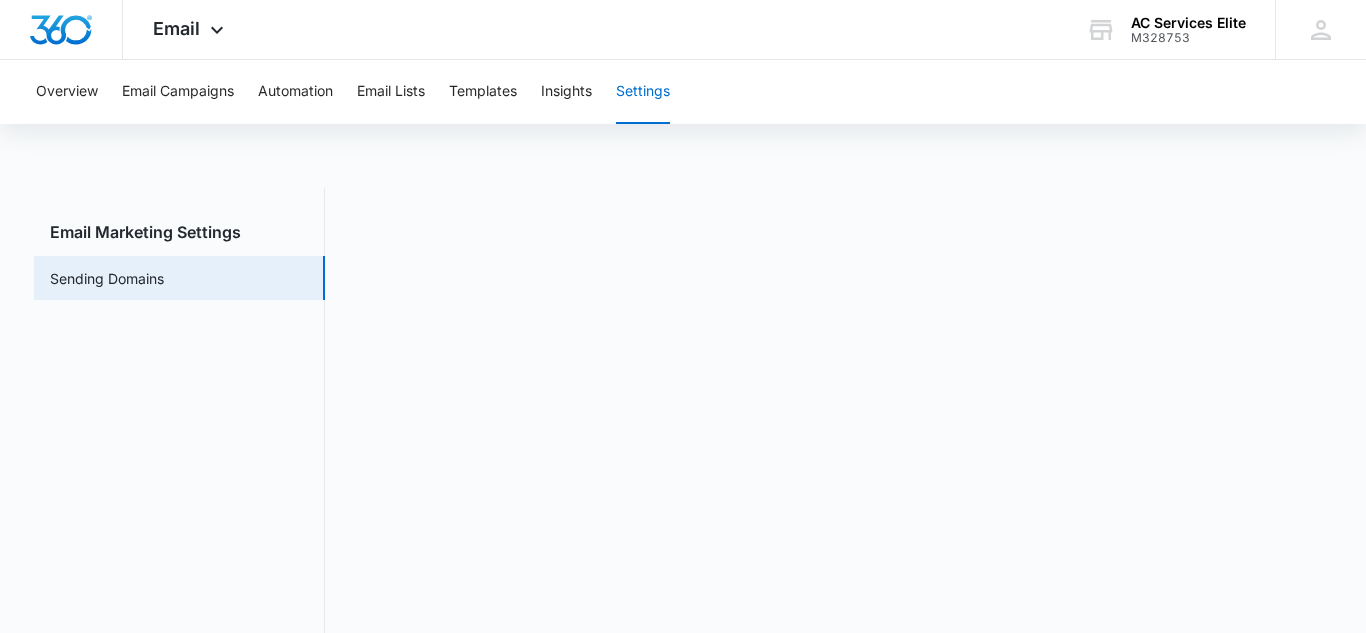 scroll, scrollTop: 44, scrollLeft: 0, axis: vertical 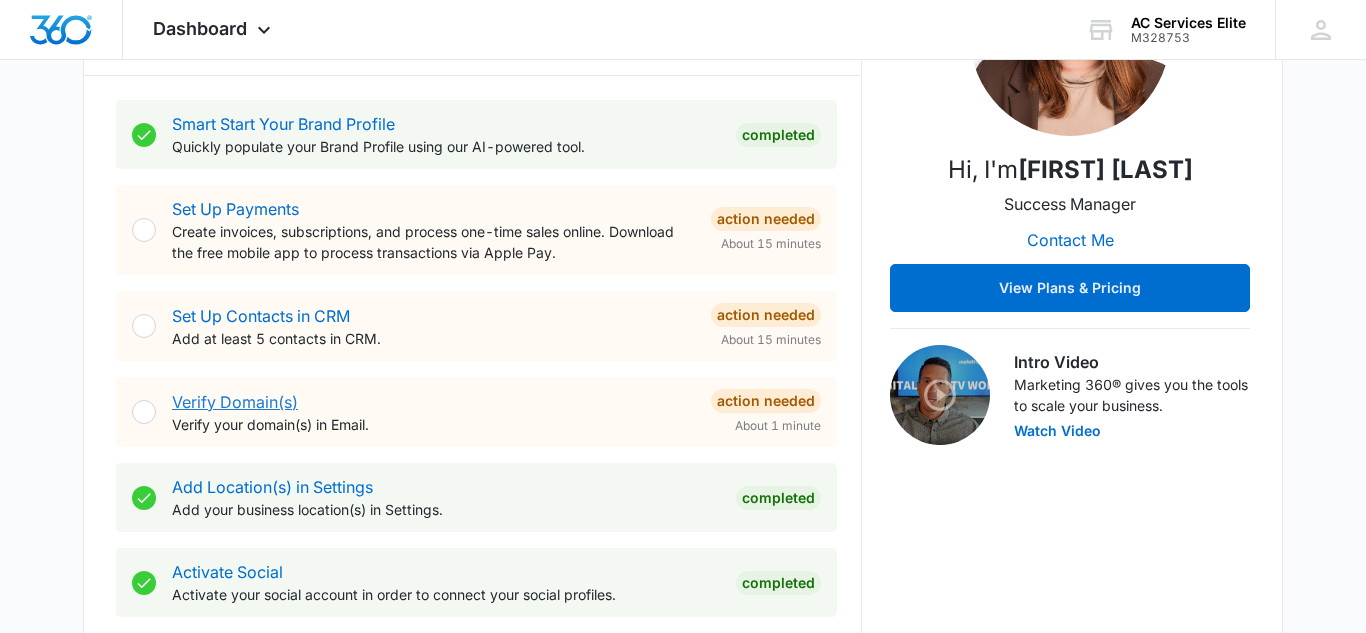 click on "Verify Domain(s)" at bounding box center (235, 402) 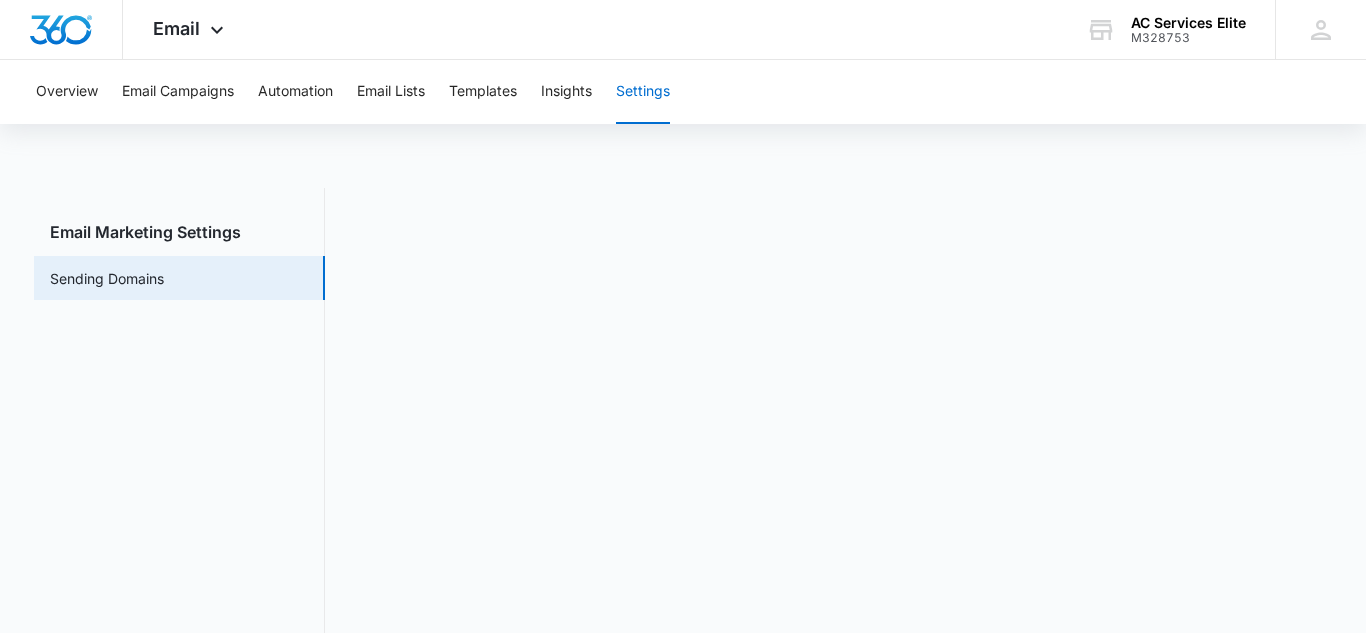 scroll, scrollTop: 44, scrollLeft: 0, axis: vertical 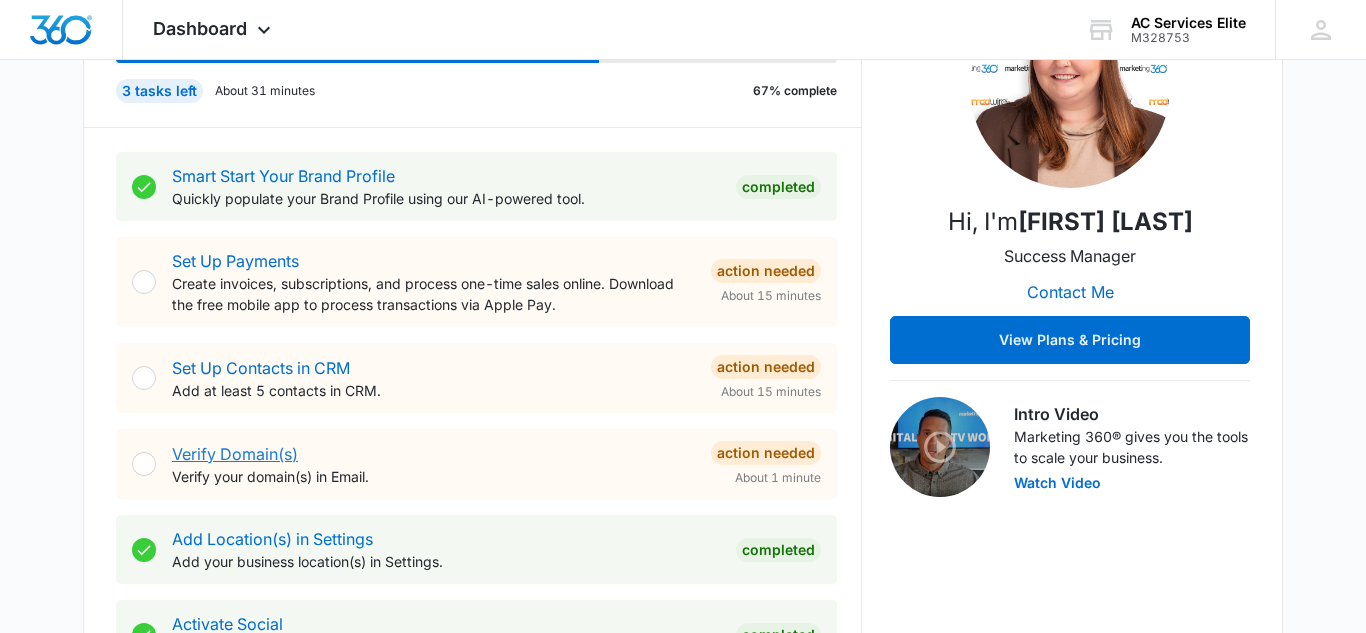 click on "Verify Domain(s)" at bounding box center [235, 454] 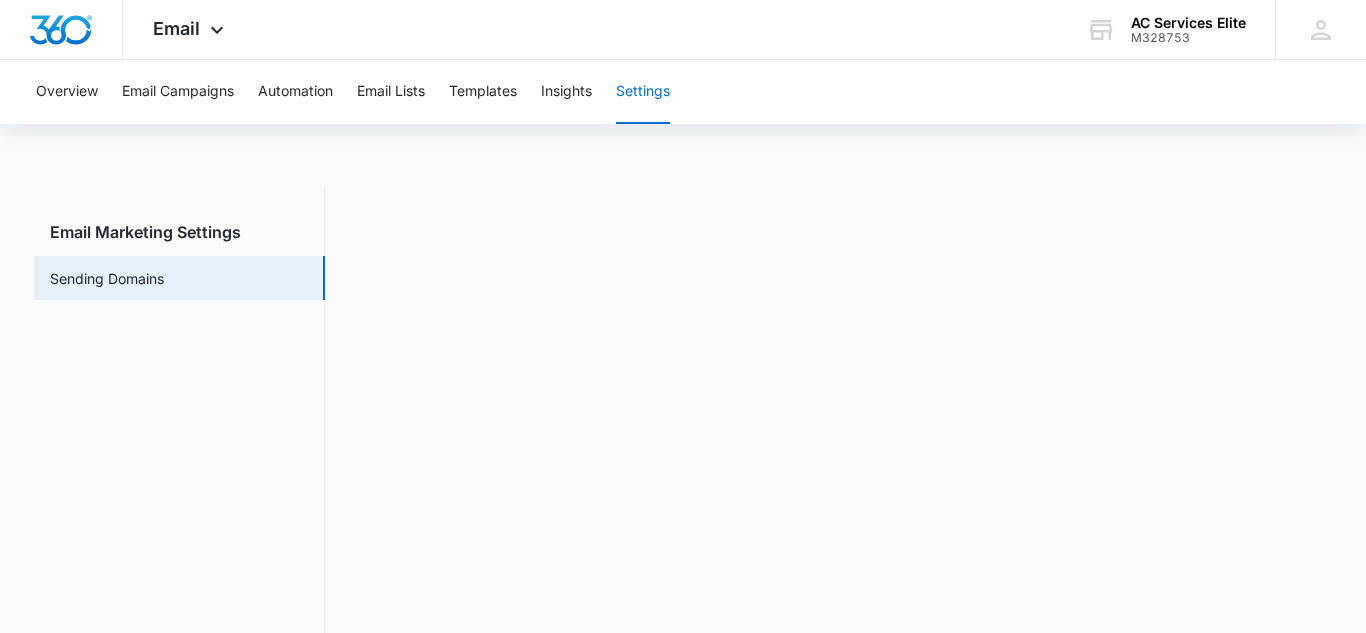 scroll, scrollTop: 44, scrollLeft: 0, axis: vertical 